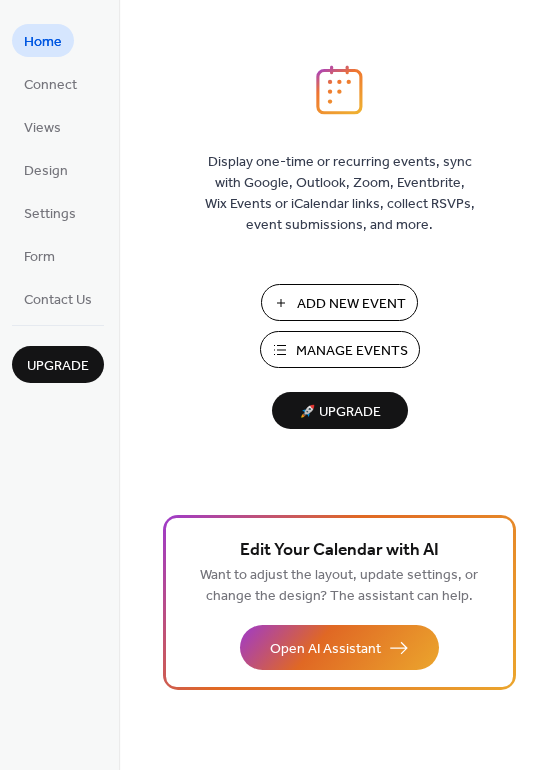 scroll, scrollTop: 0, scrollLeft: 0, axis: both 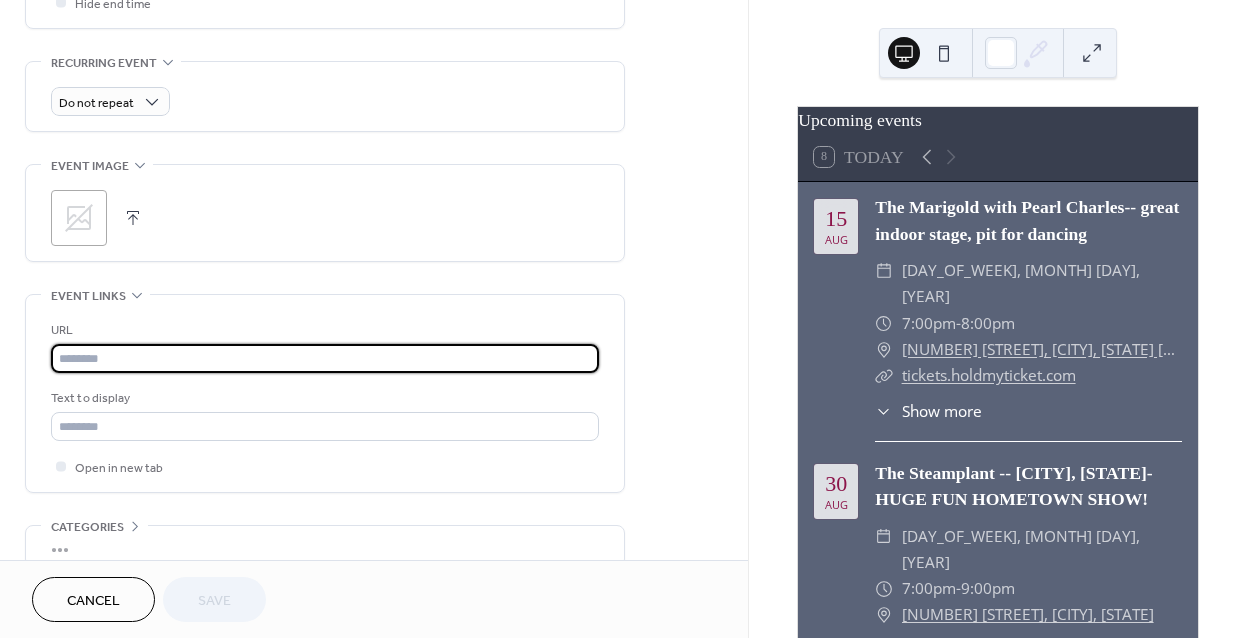 click at bounding box center (325, 358) 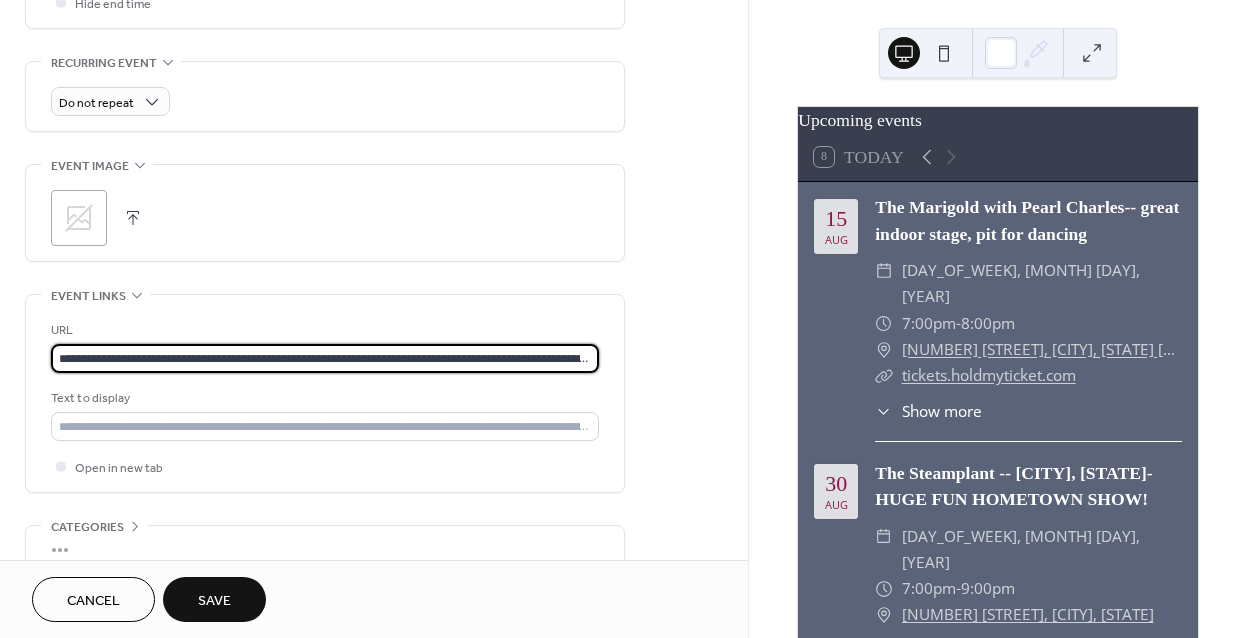 scroll, scrollTop: 0, scrollLeft: 187, axis: horizontal 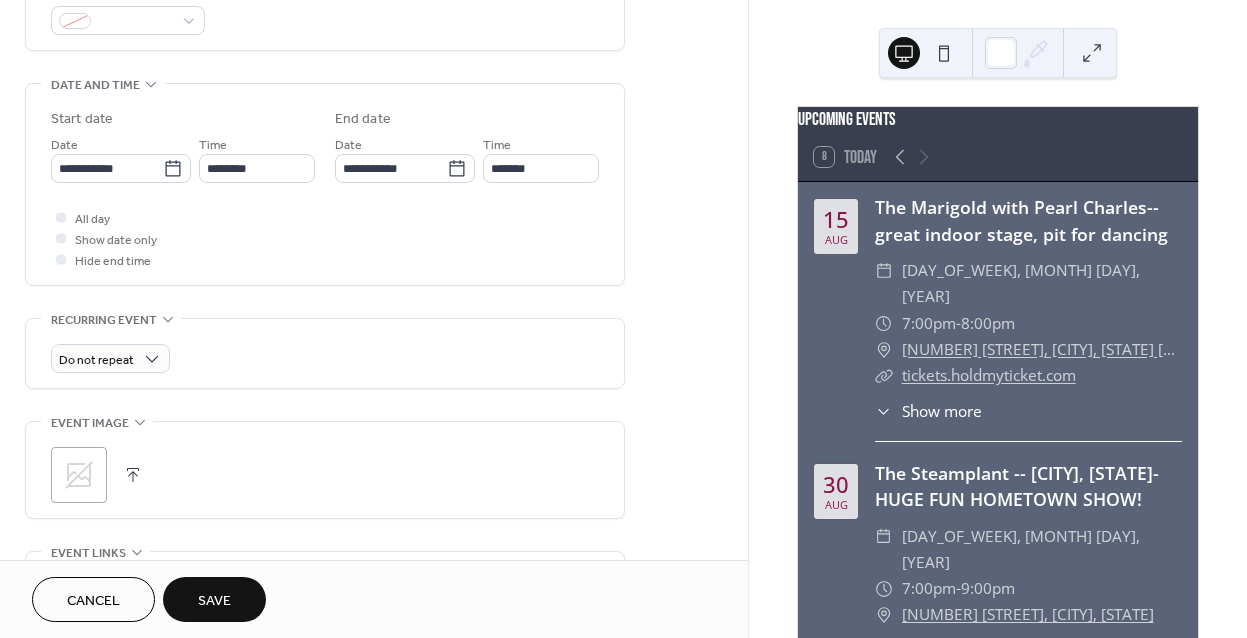 type on "**********" 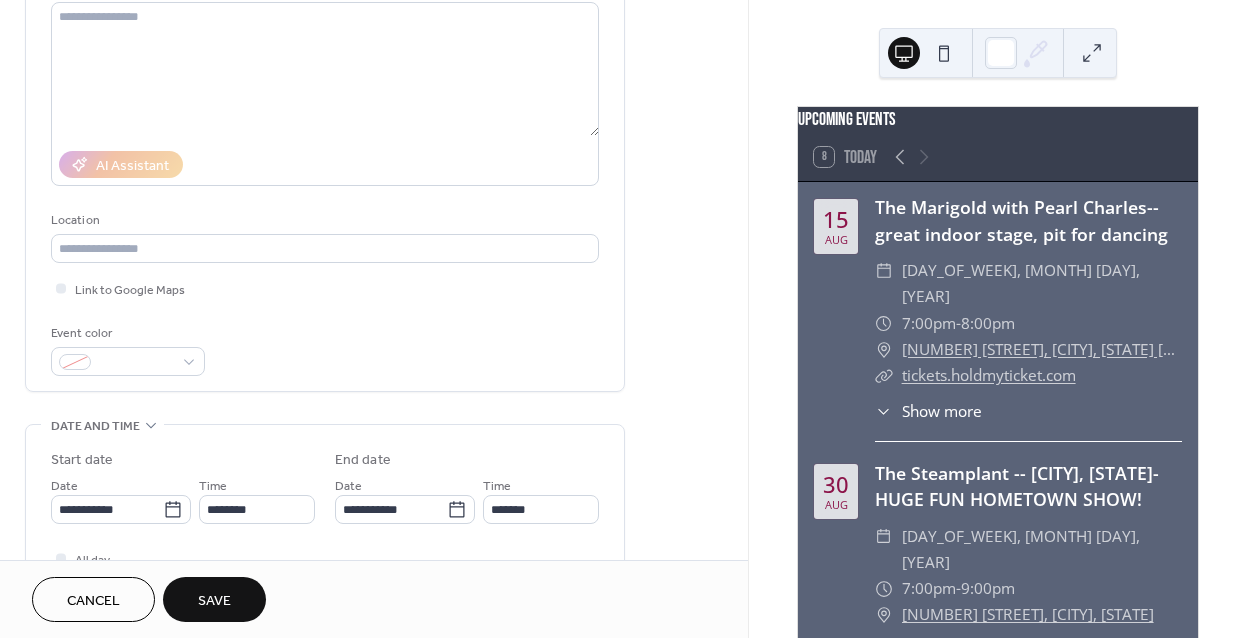 scroll, scrollTop: 402, scrollLeft: 0, axis: vertical 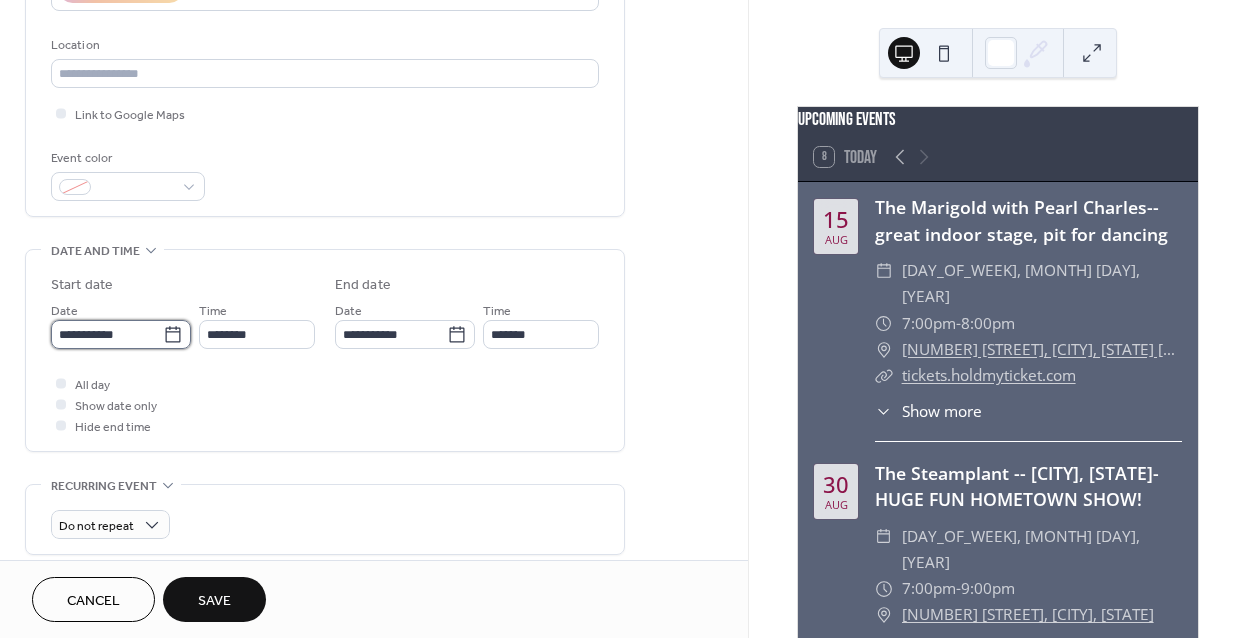 click on "**********" at bounding box center [107, 334] 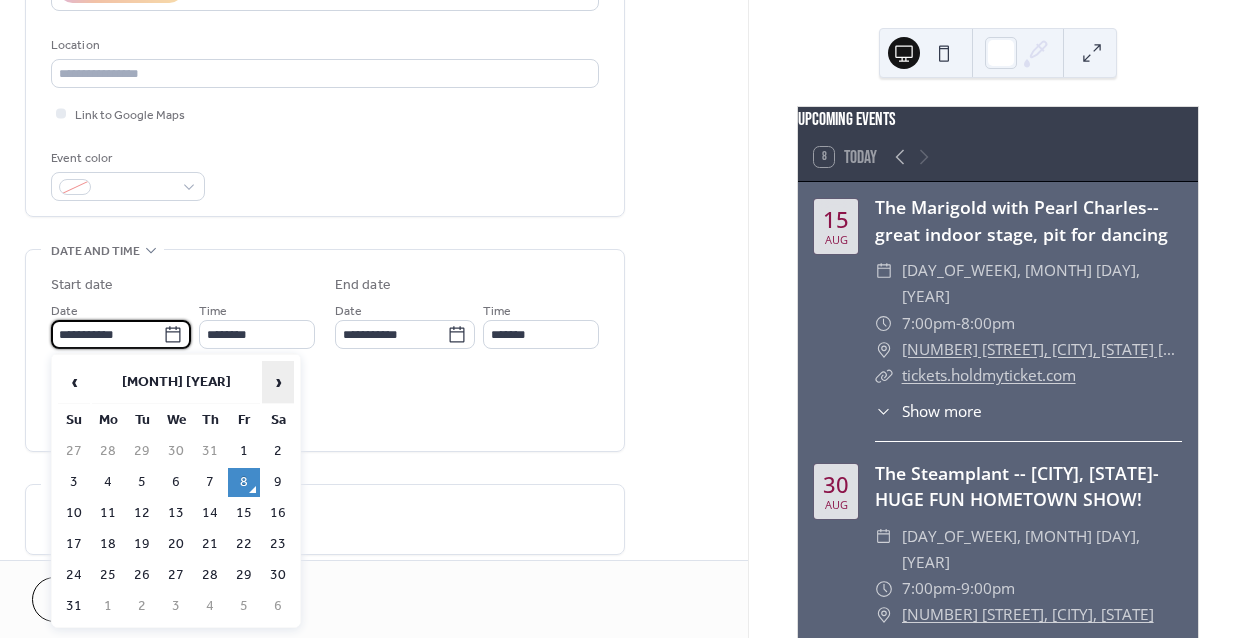 click on "›" at bounding box center (278, 382) 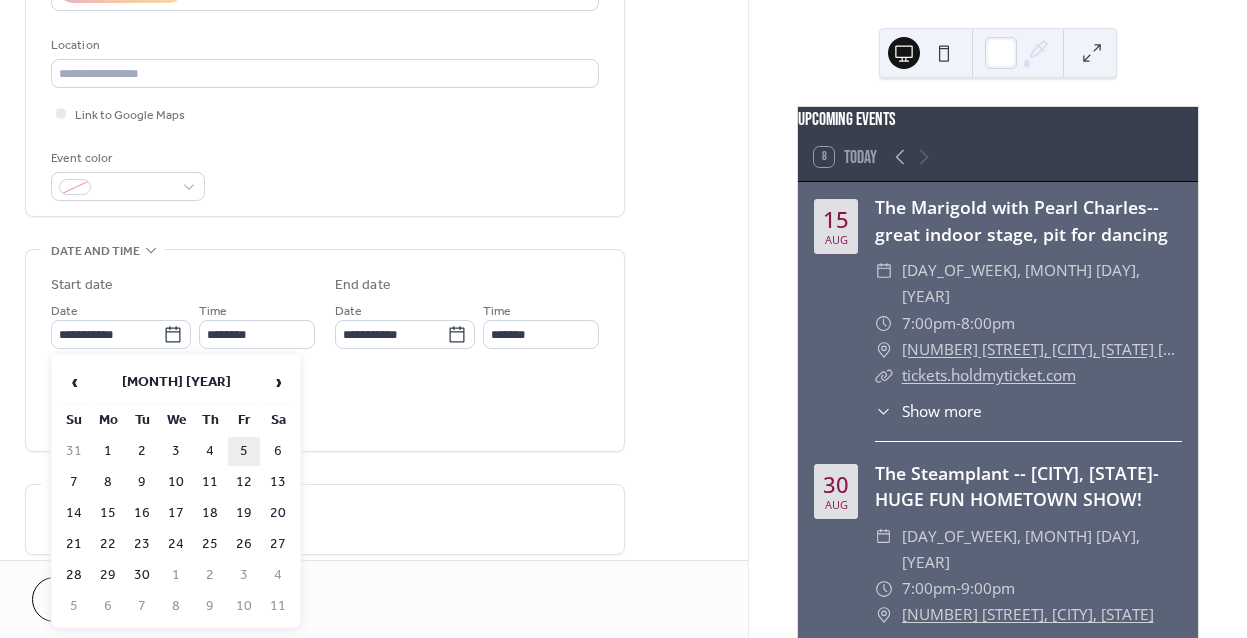 click on "5" at bounding box center (244, 451) 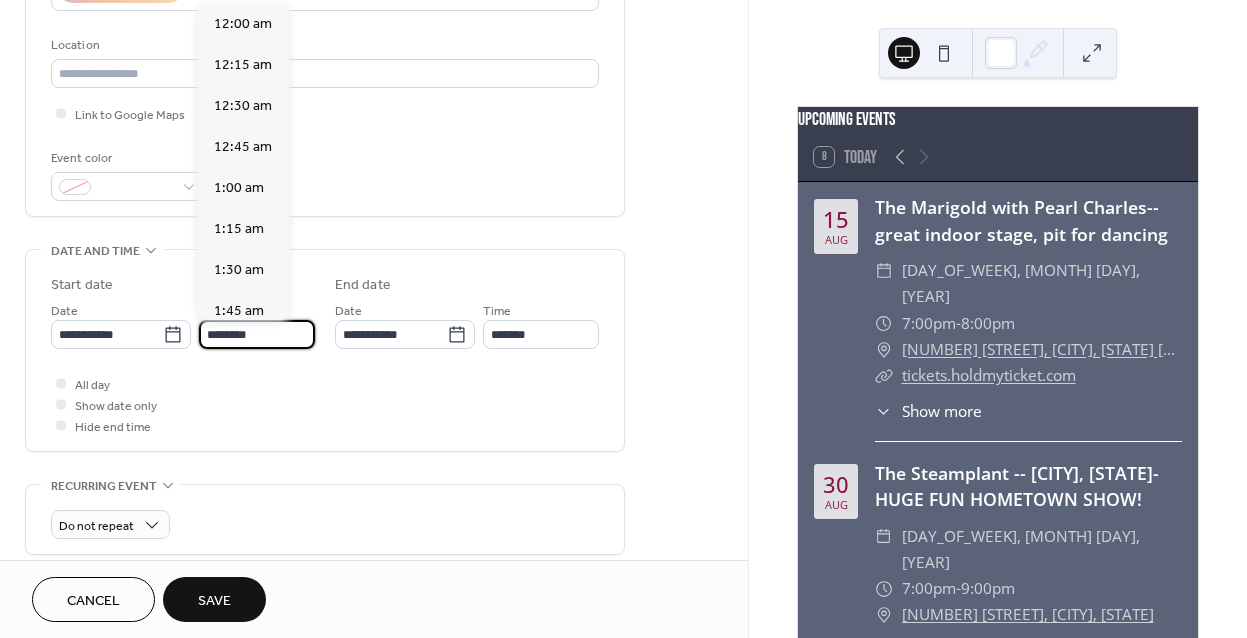 click on "********" at bounding box center (257, 334) 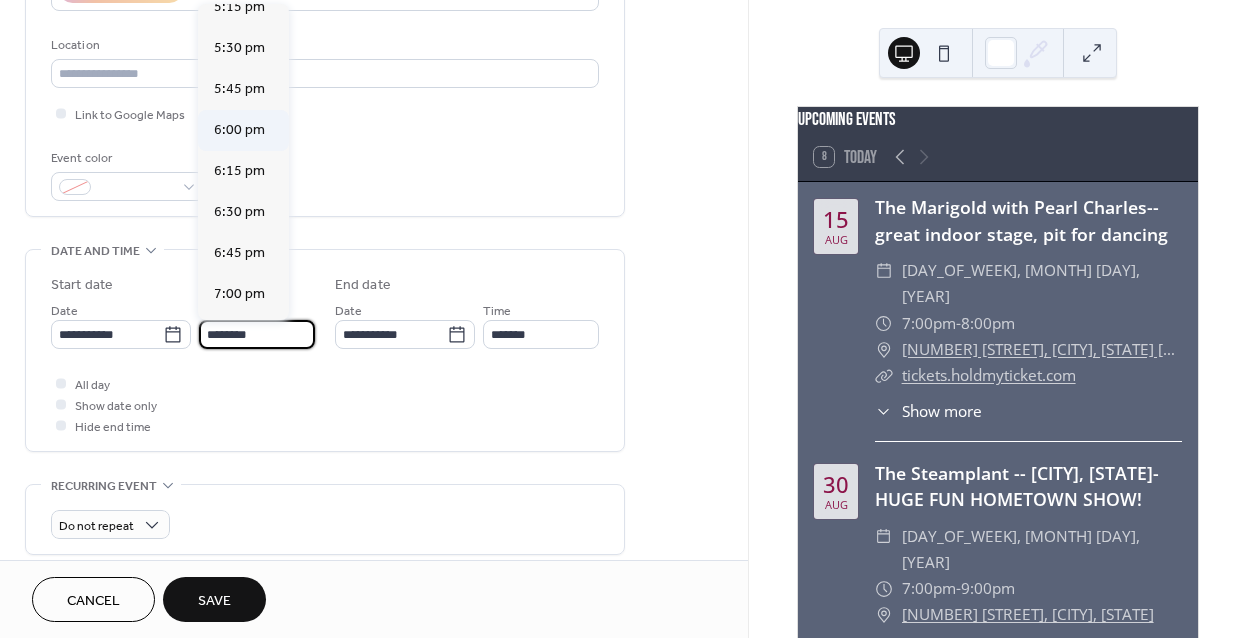 scroll, scrollTop: 2865, scrollLeft: 0, axis: vertical 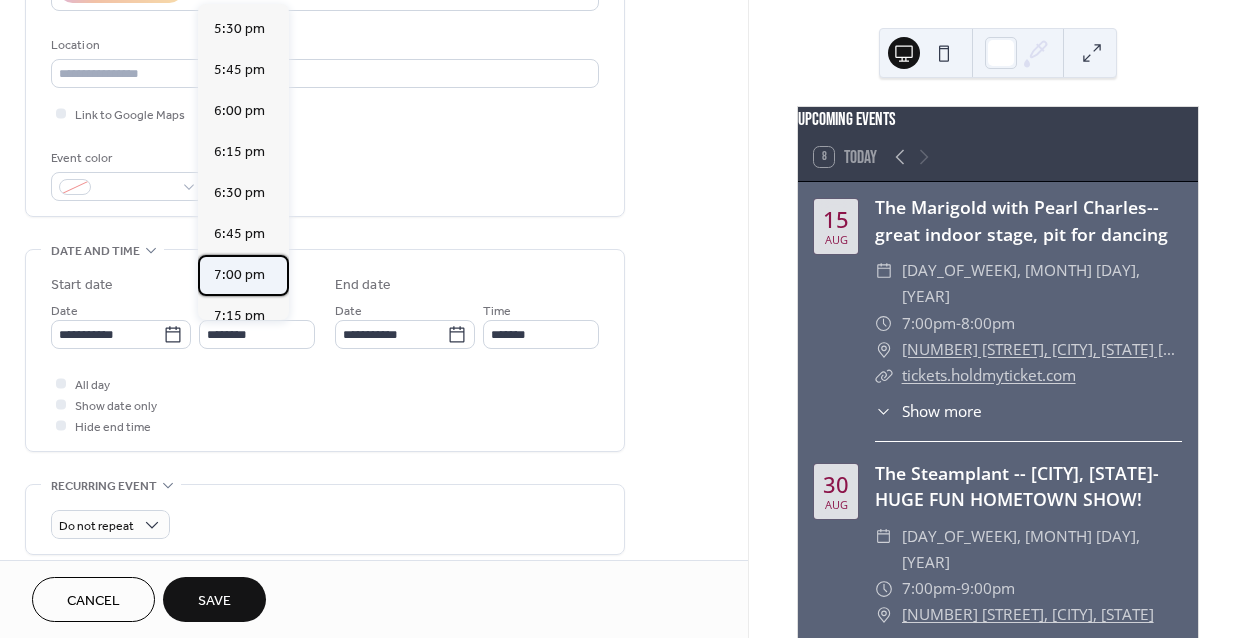 click on "7:00 pm" at bounding box center (243, 275) 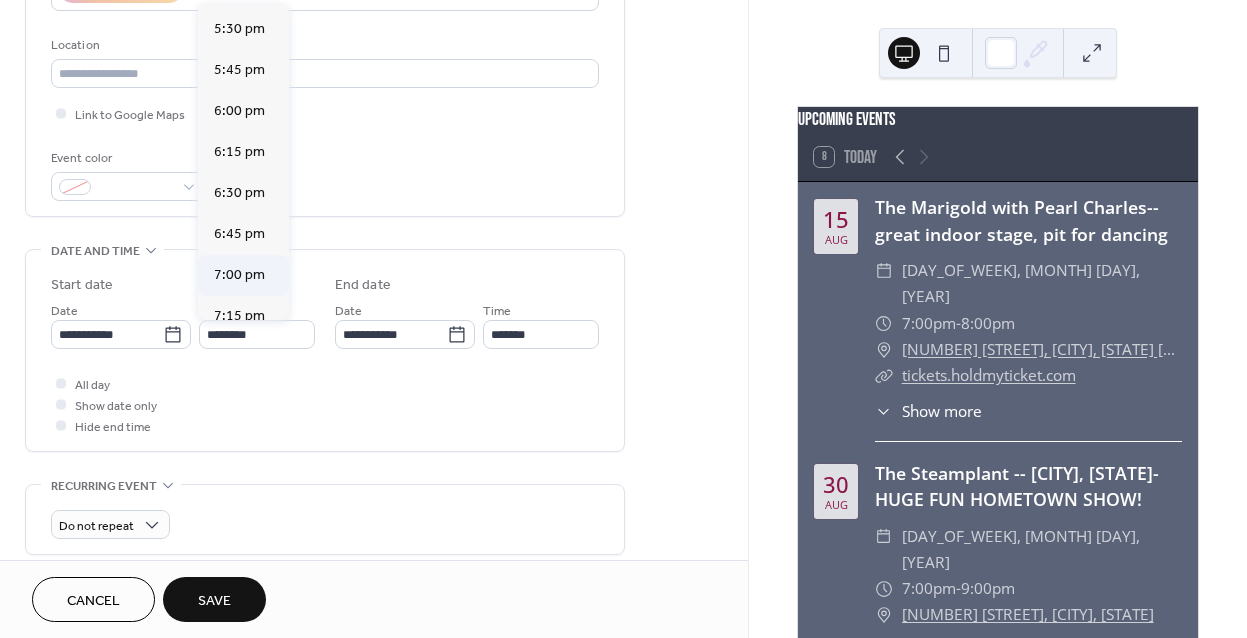 type on "*******" 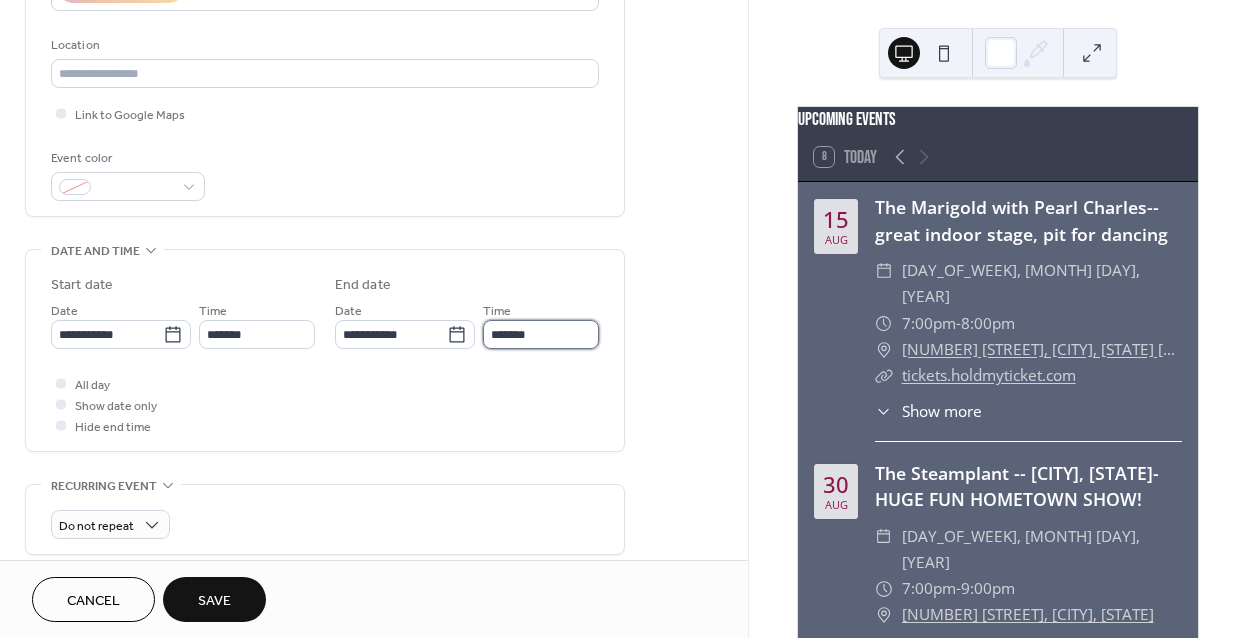 click on "*******" at bounding box center (541, 334) 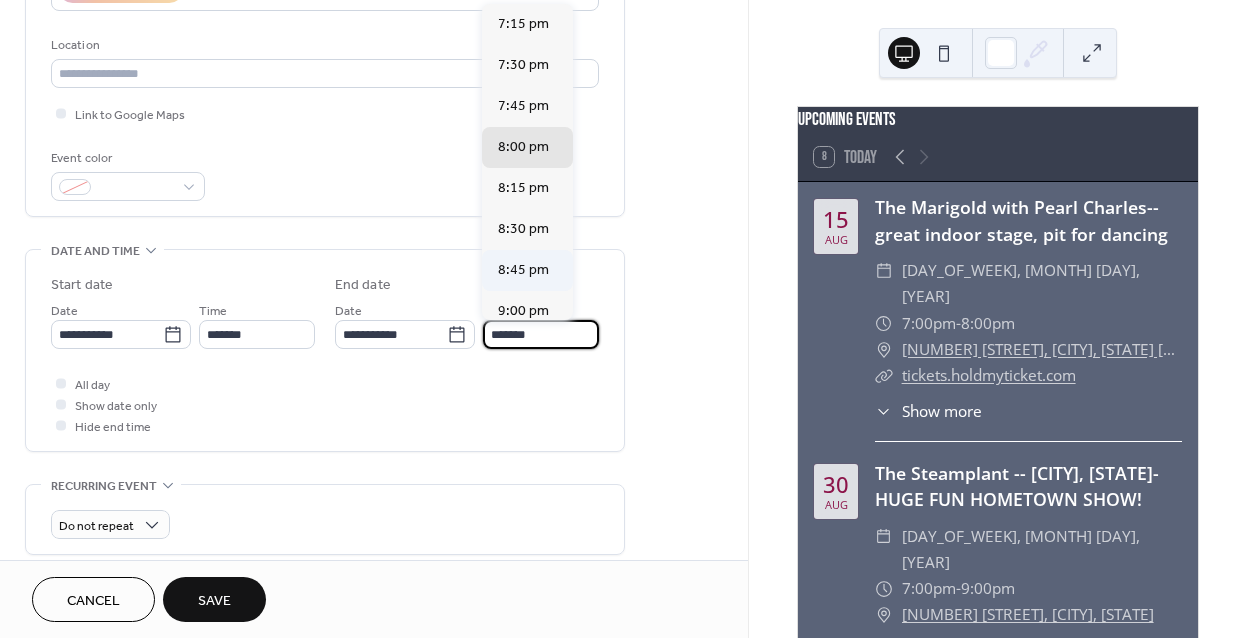 scroll, scrollTop: 147, scrollLeft: 0, axis: vertical 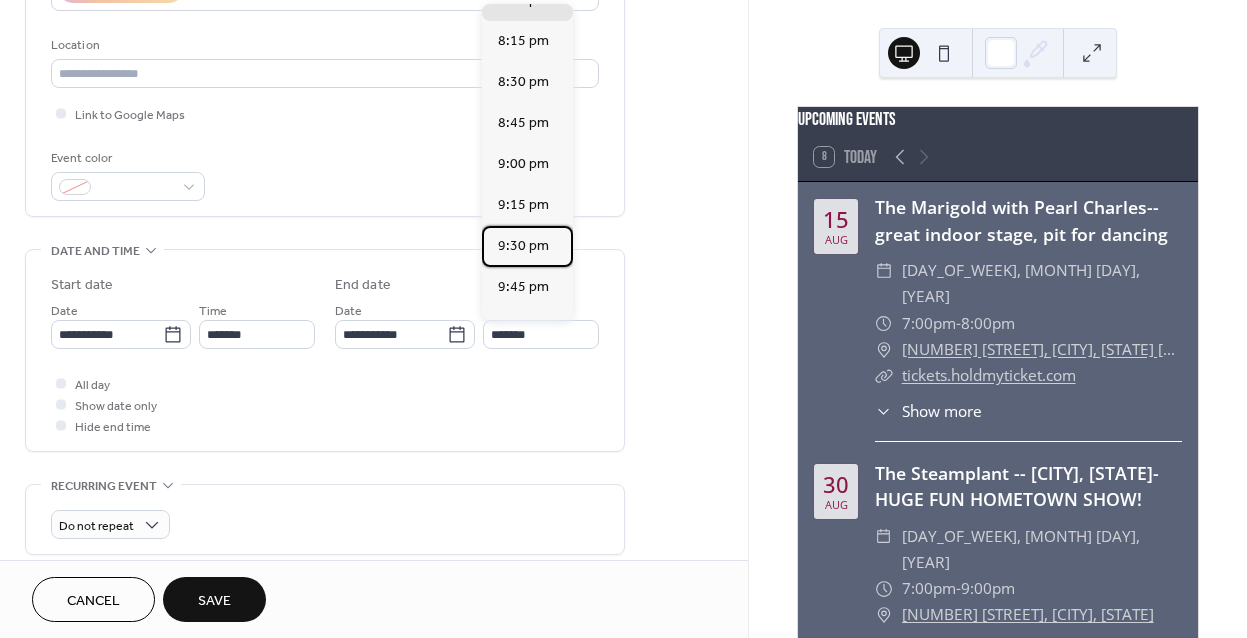 click on "9:30 pm" at bounding box center [523, 246] 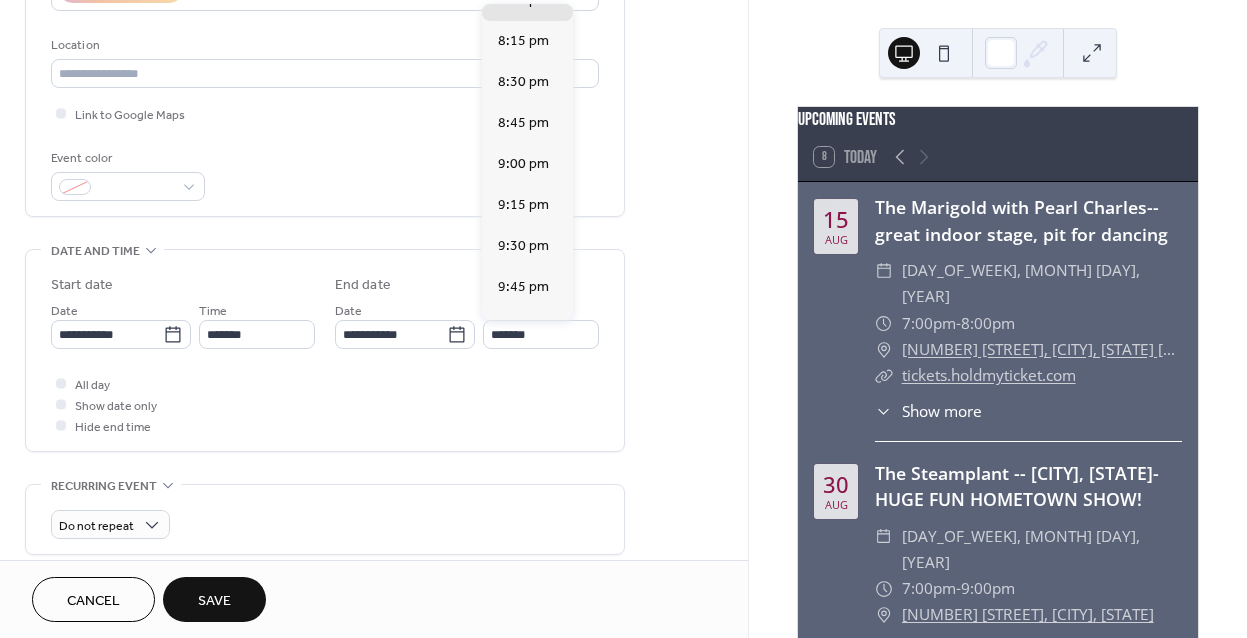 type on "*******" 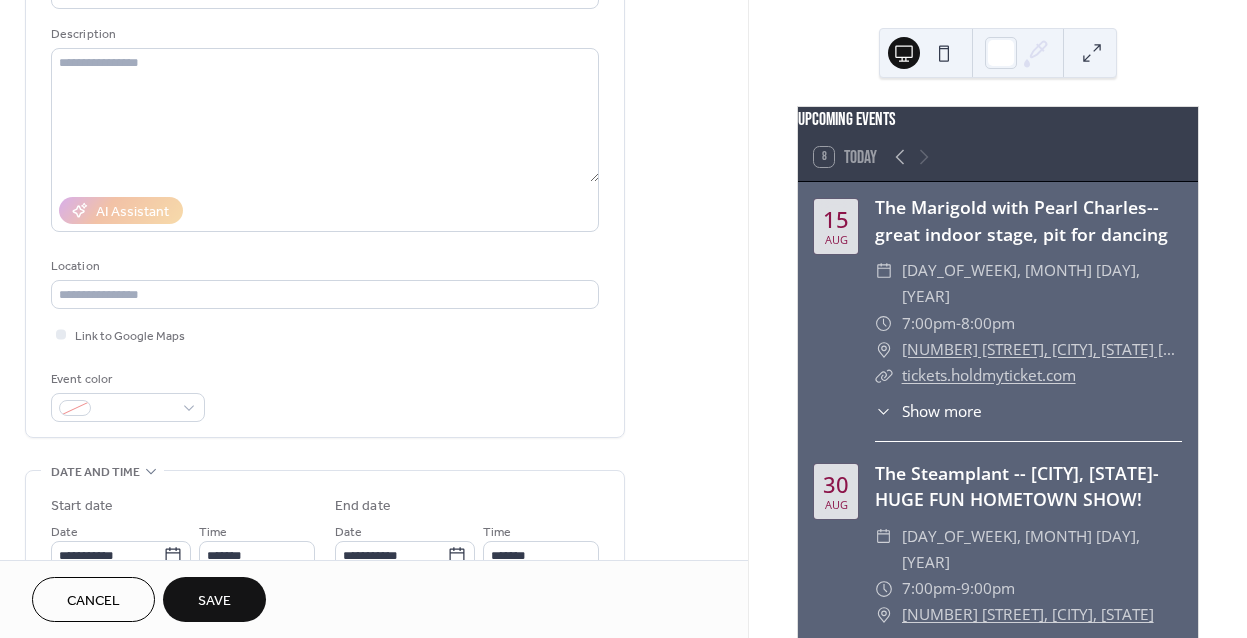 scroll, scrollTop: 93, scrollLeft: 0, axis: vertical 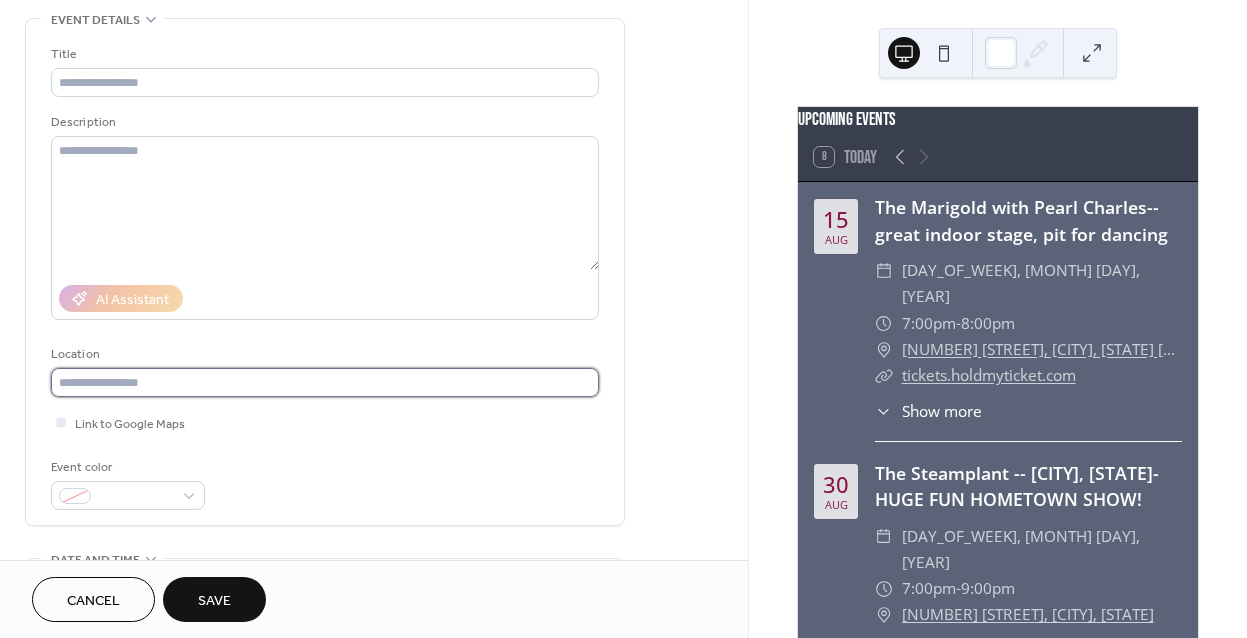 click at bounding box center (325, 382) 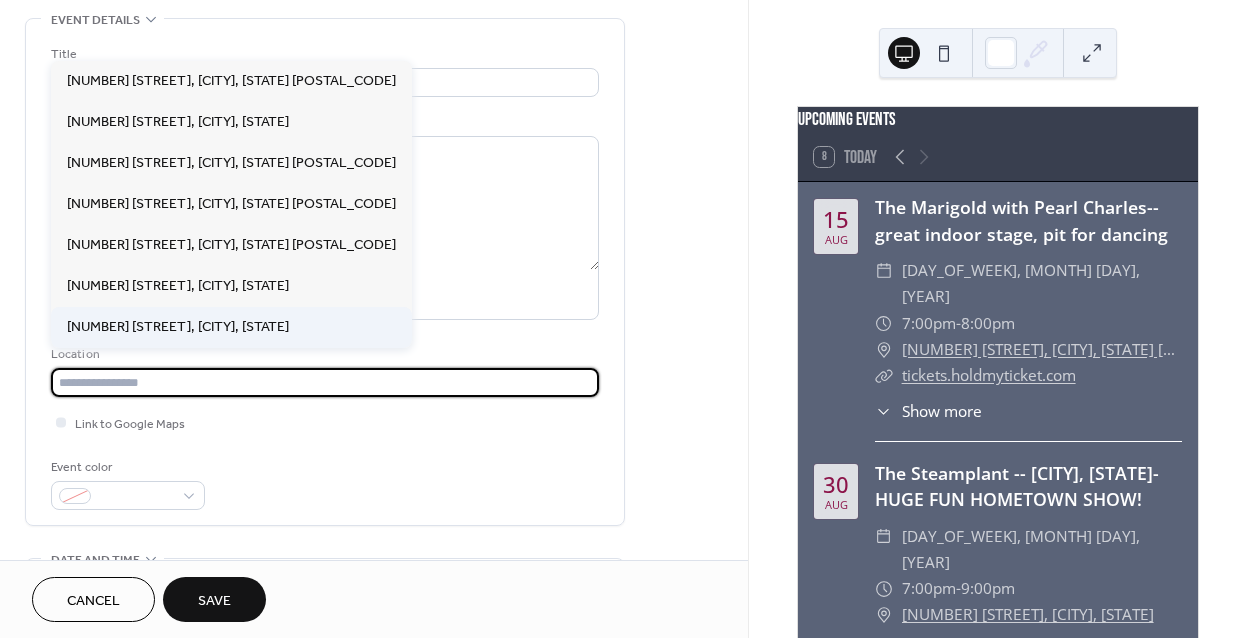 paste on "**********" 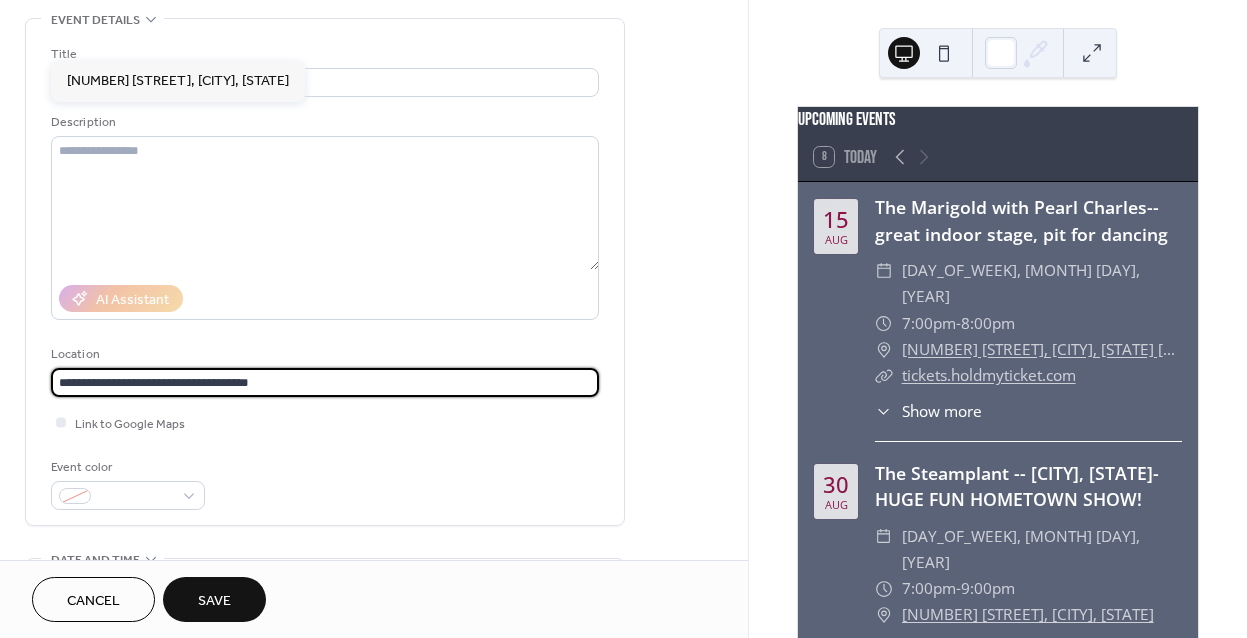type on "**********" 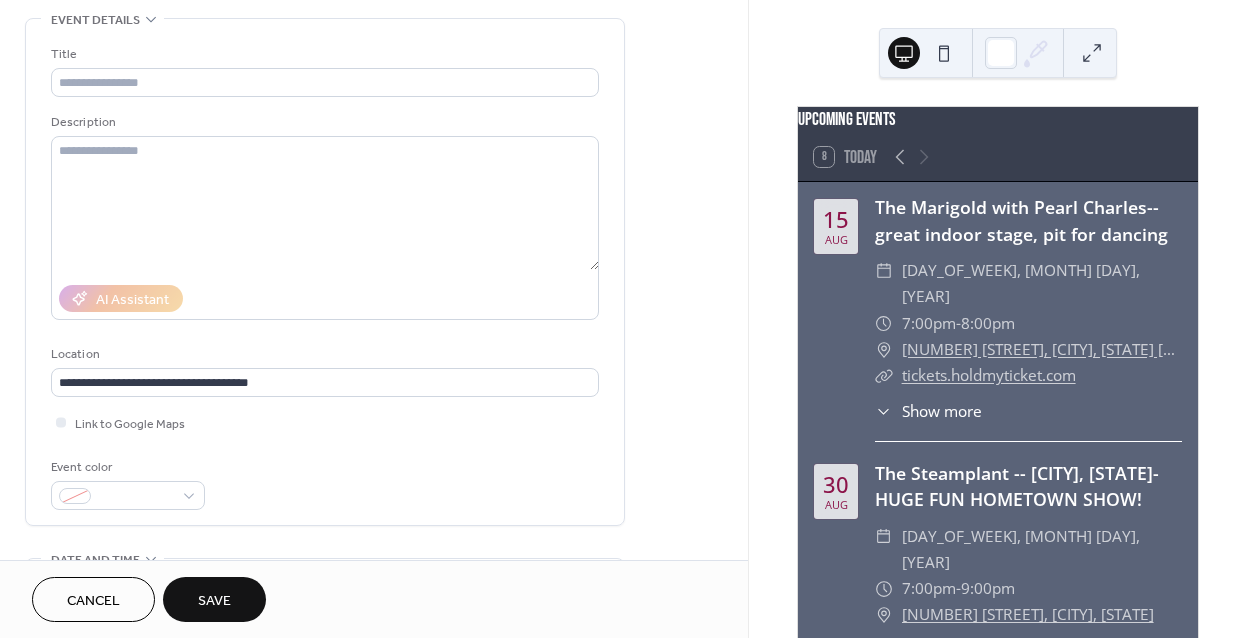 click on "**********" at bounding box center [325, 277] 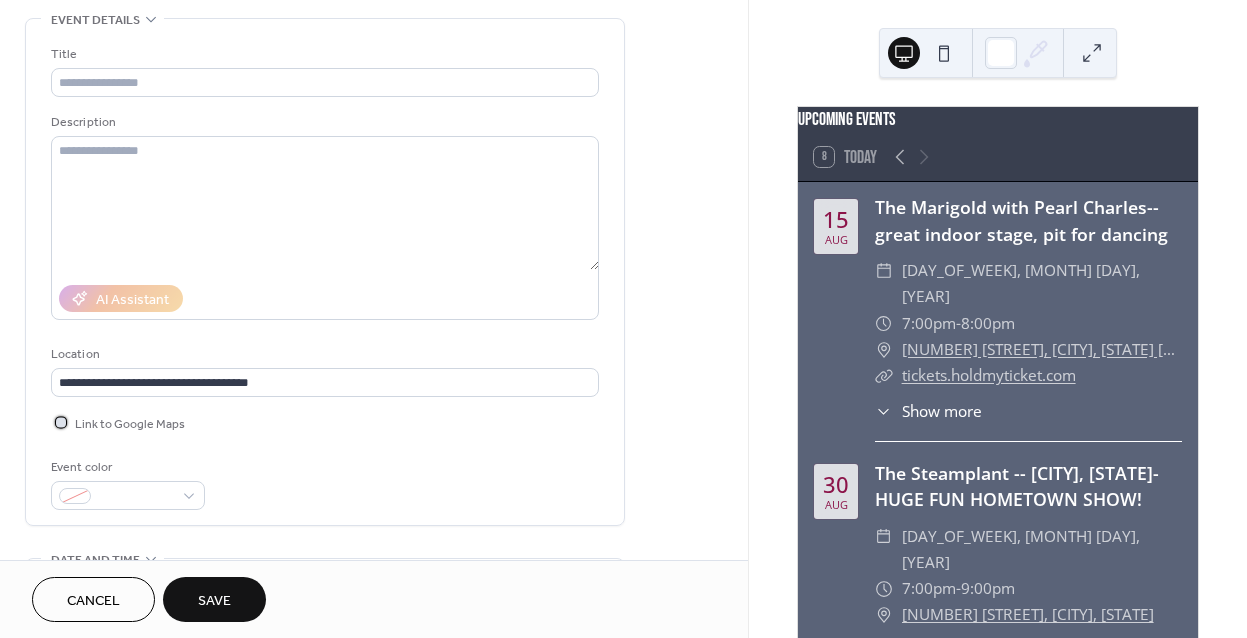 click at bounding box center (61, 422) 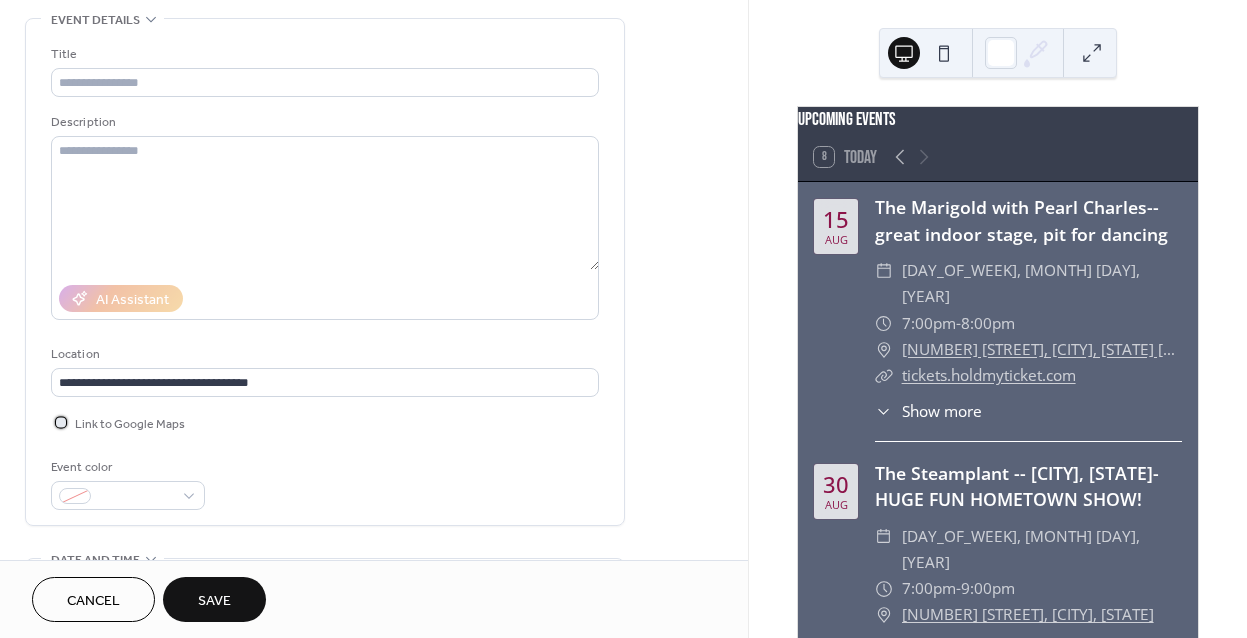 scroll, scrollTop: 0, scrollLeft: 0, axis: both 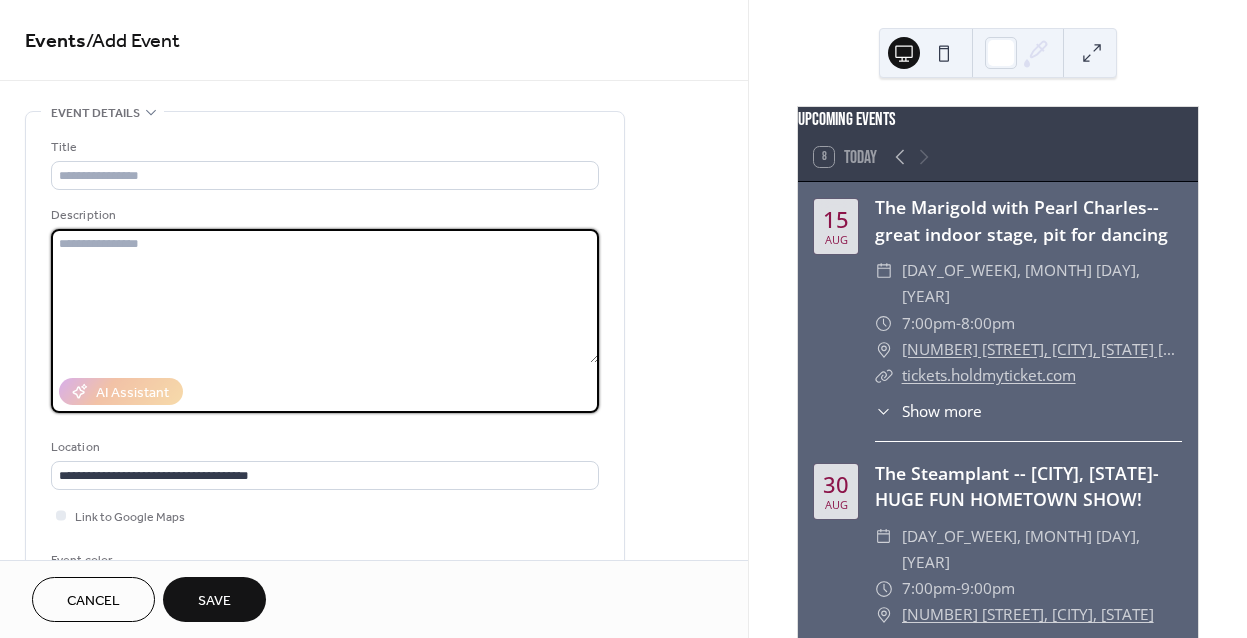 click at bounding box center [325, 296] 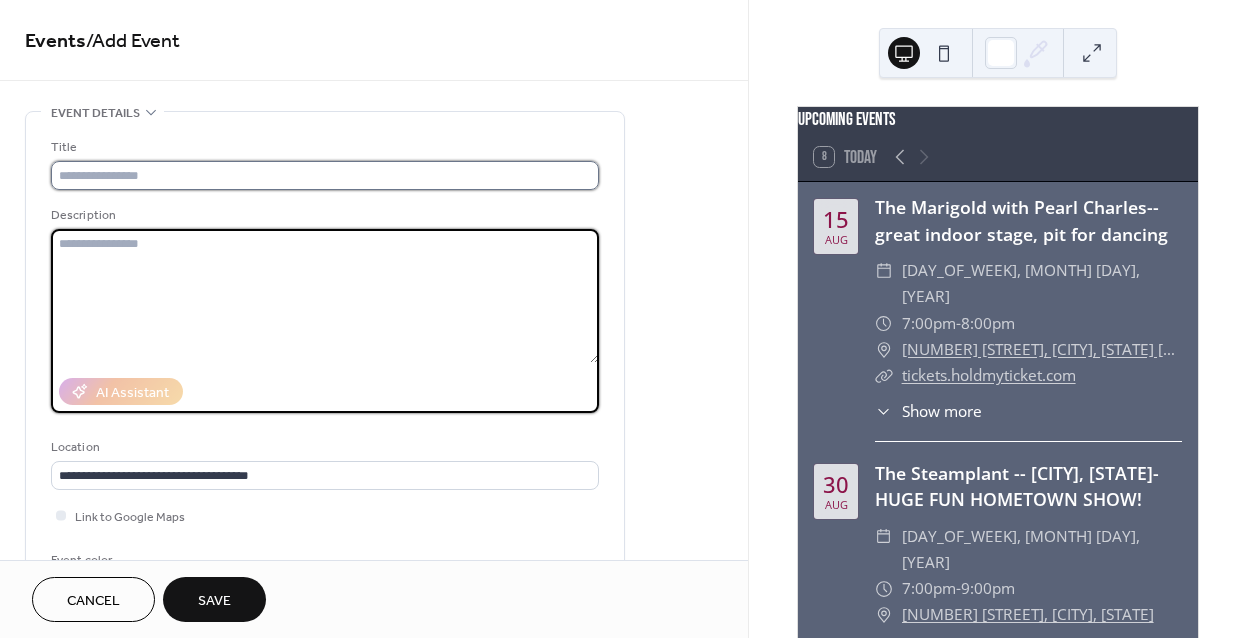 click at bounding box center (325, 175) 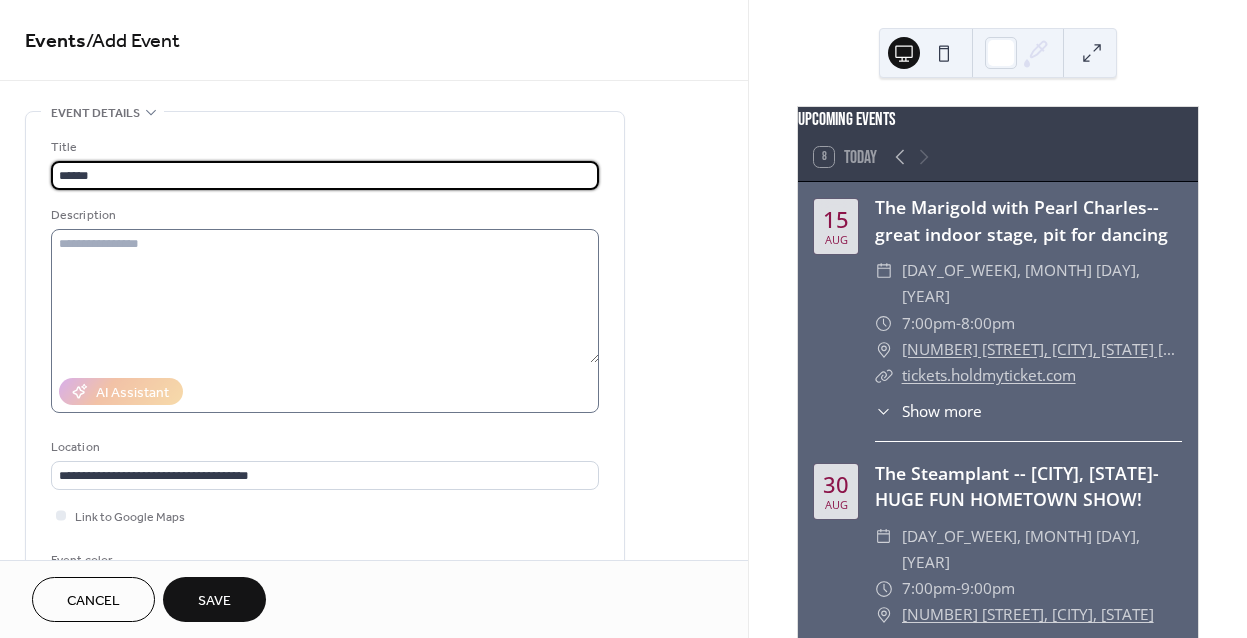 type on "******" 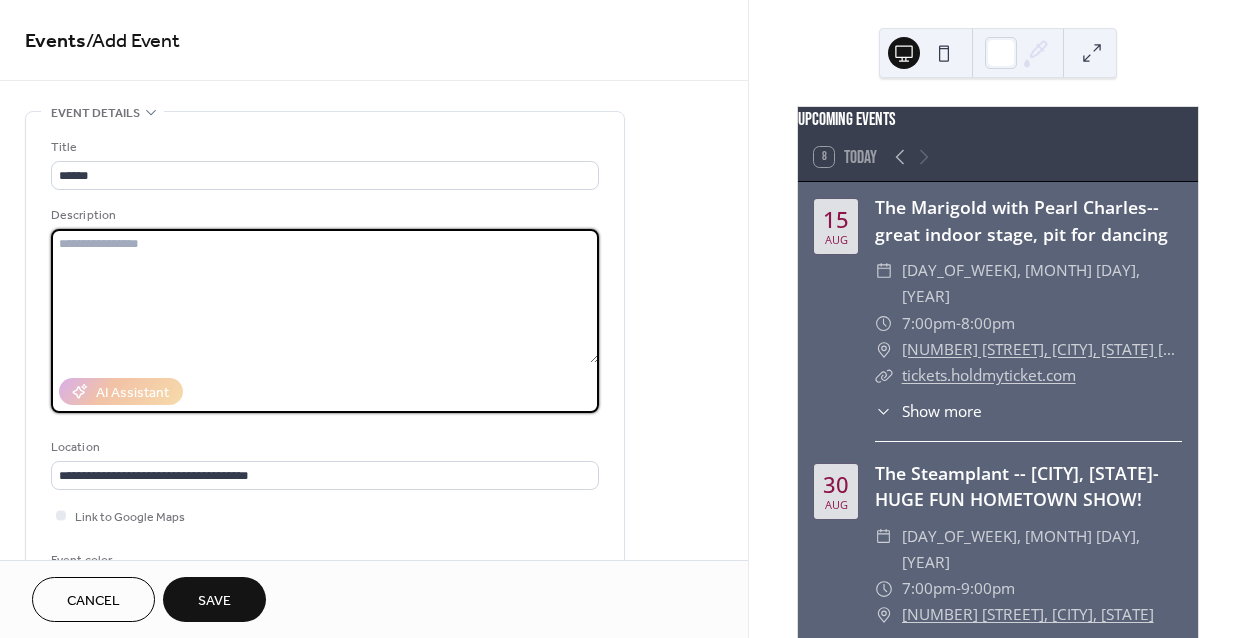 click at bounding box center [325, 296] 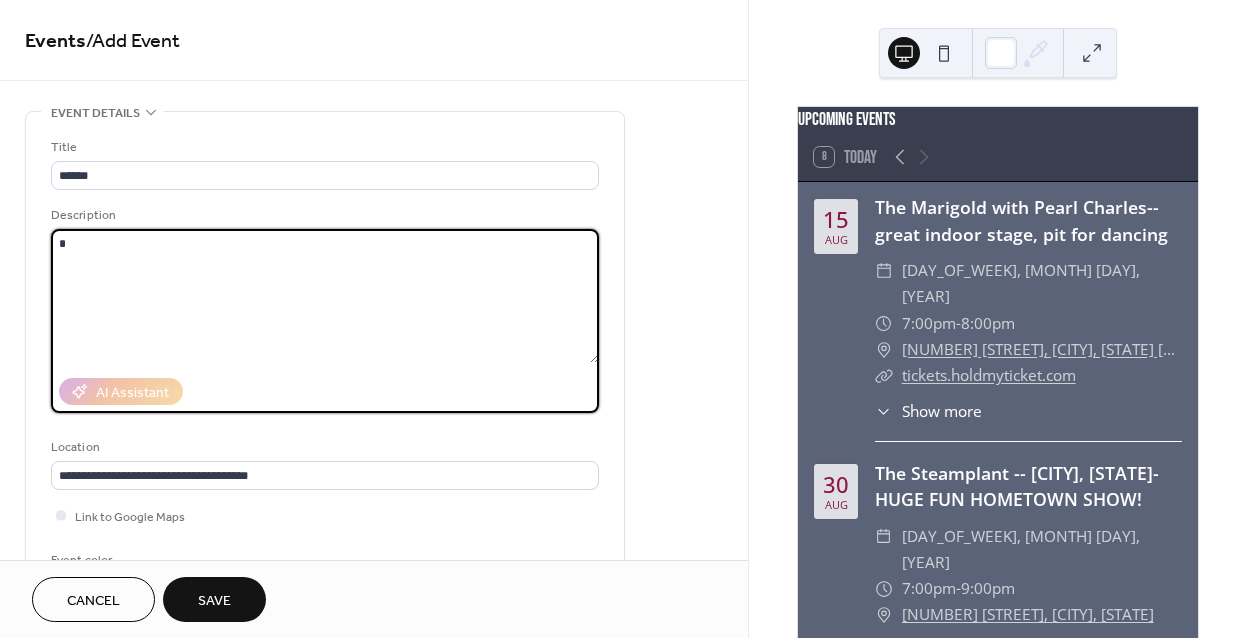 type 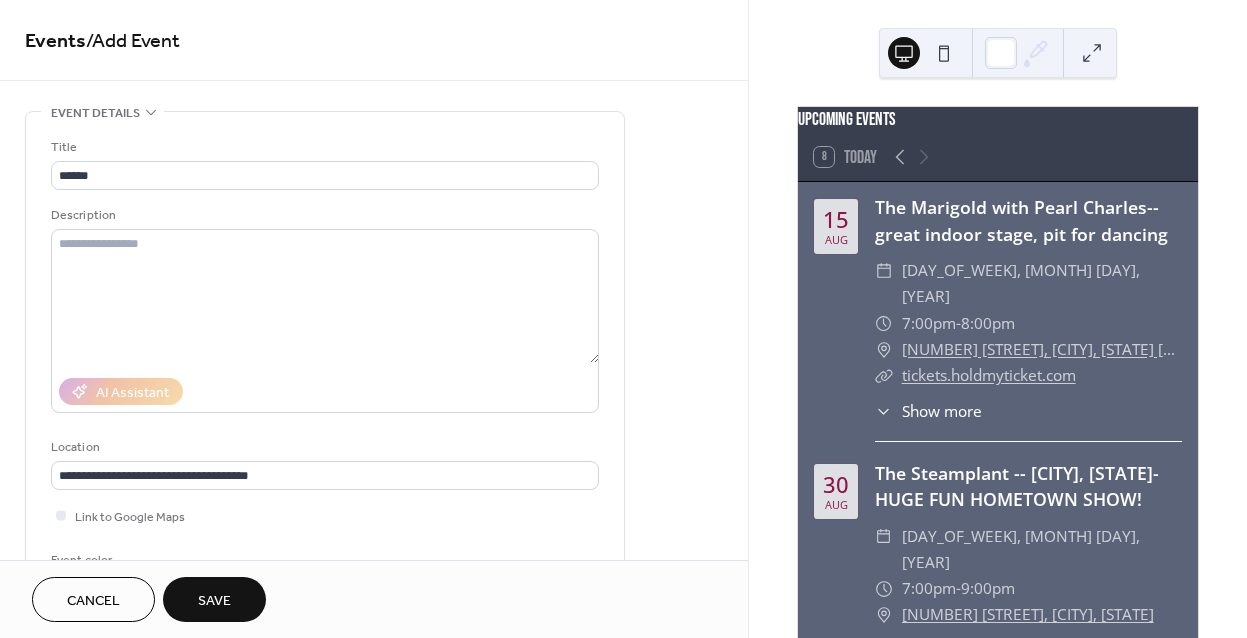 click on "Show more" at bounding box center [942, 411] 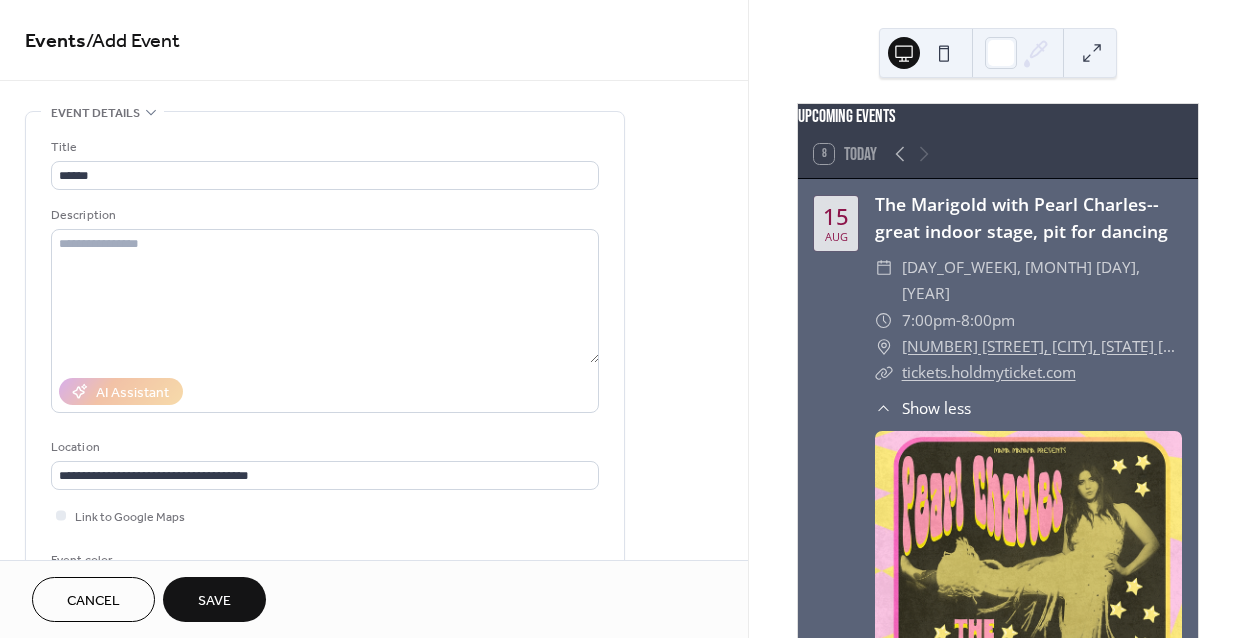 scroll, scrollTop: 2, scrollLeft: 0, axis: vertical 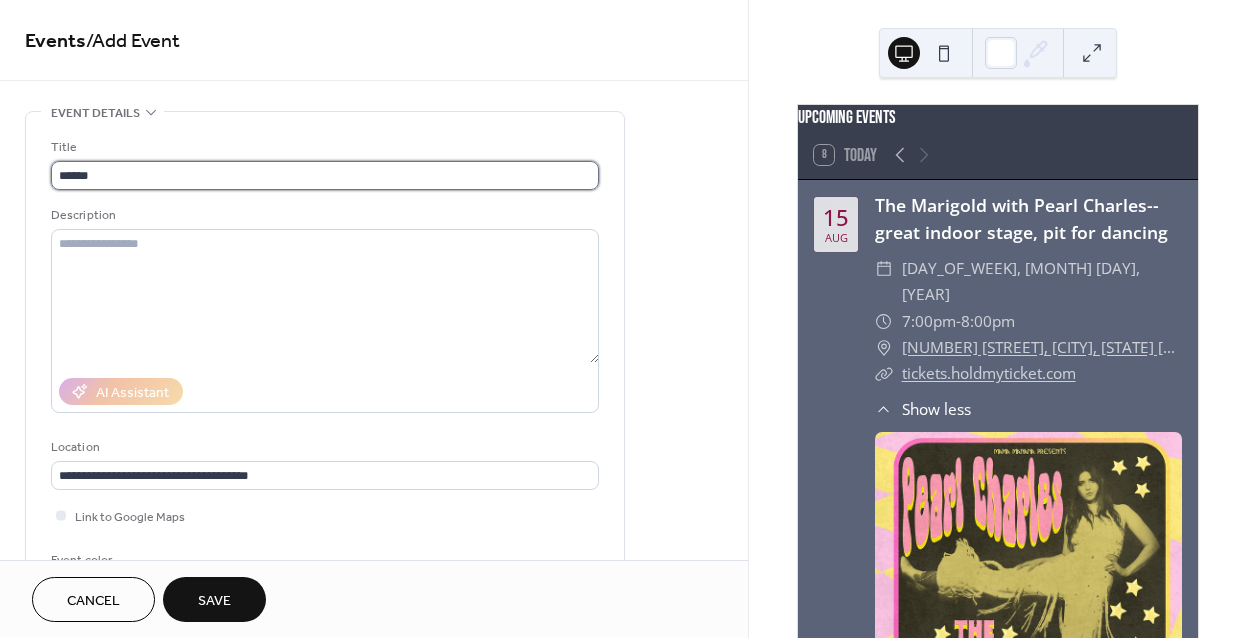 click on "******" at bounding box center [325, 175] 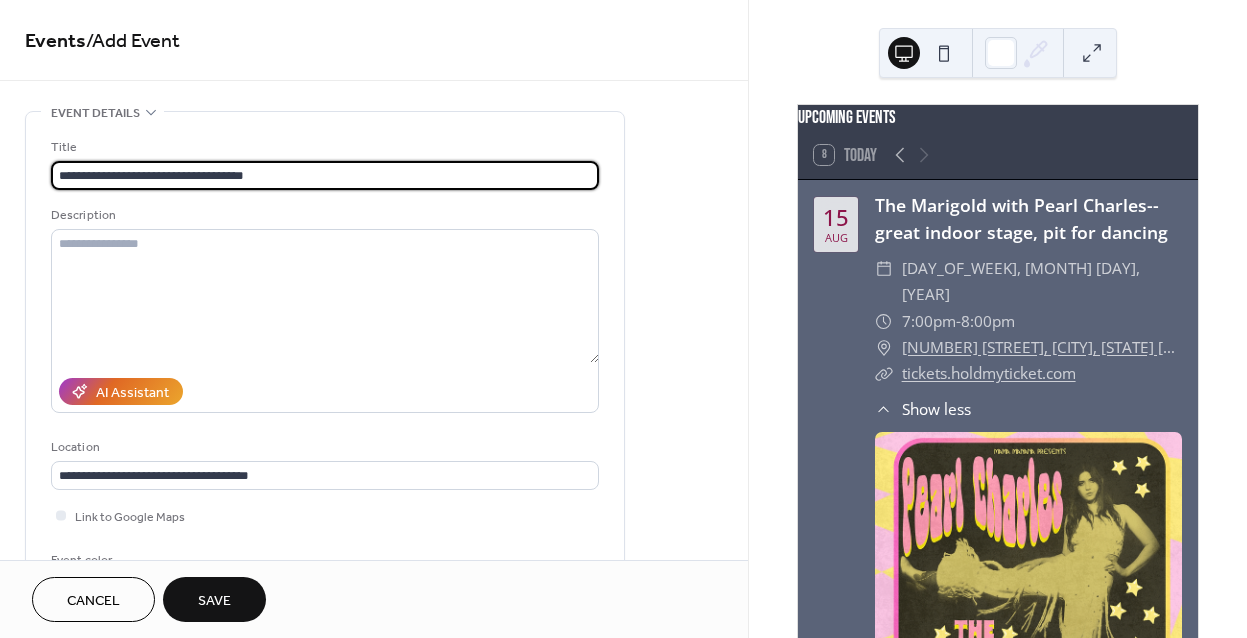 scroll, scrollTop: 1, scrollLeft: 0, axis: vertical 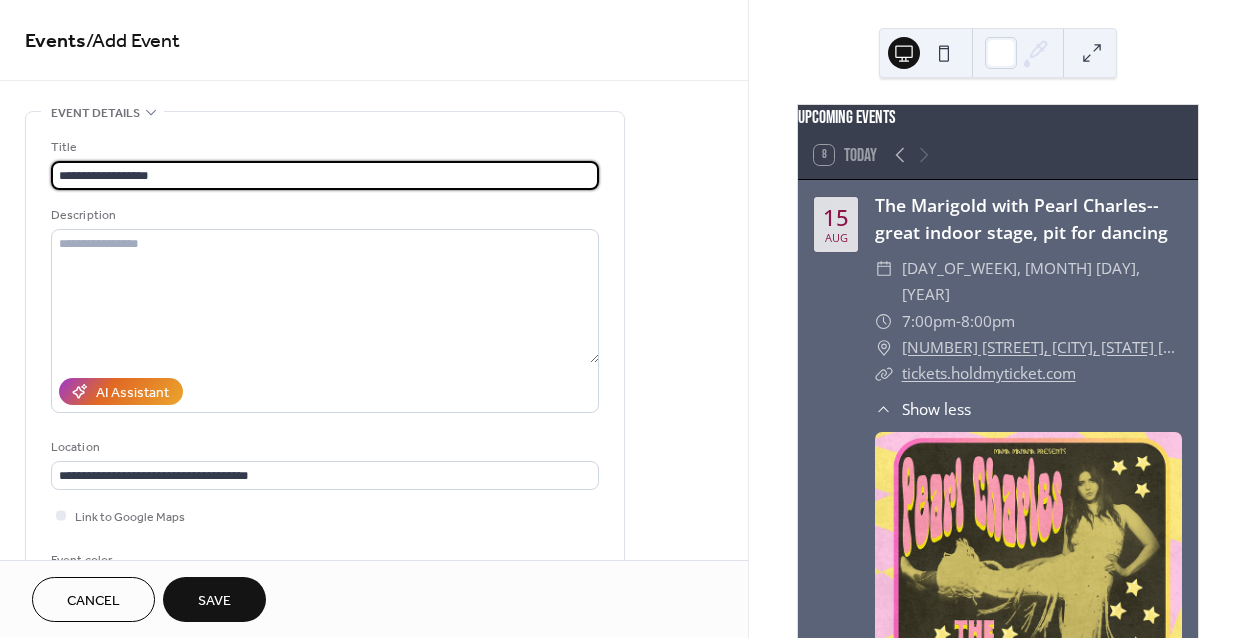 click on "**********" at bounding box center [325, 175] 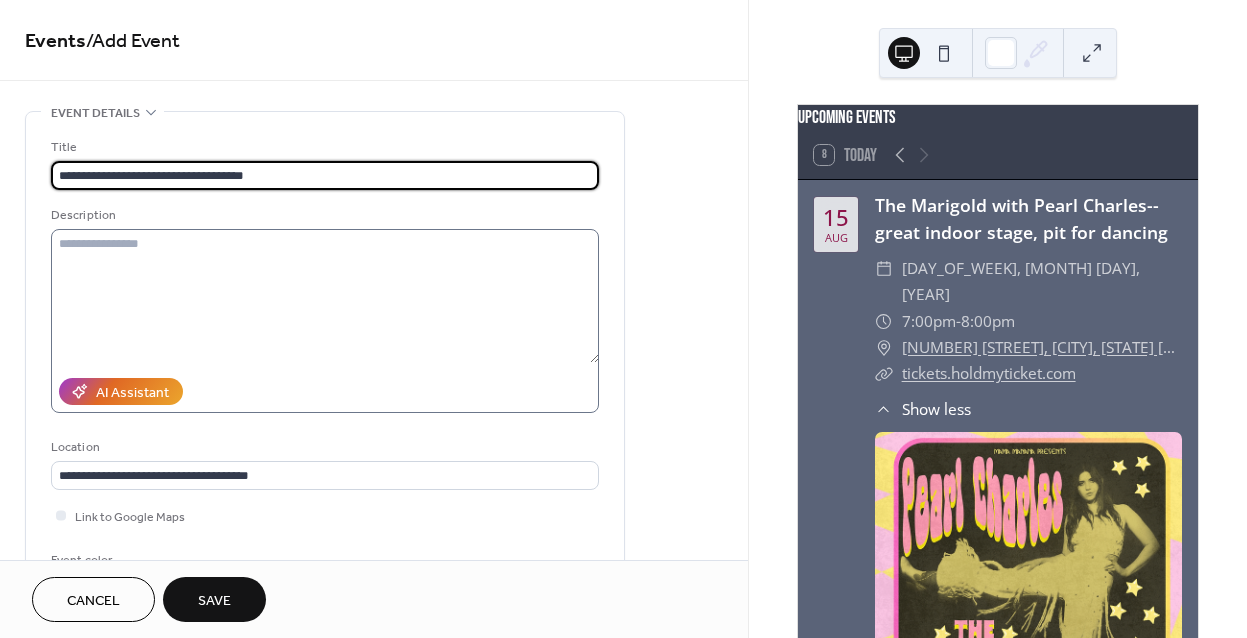 type on "**********" 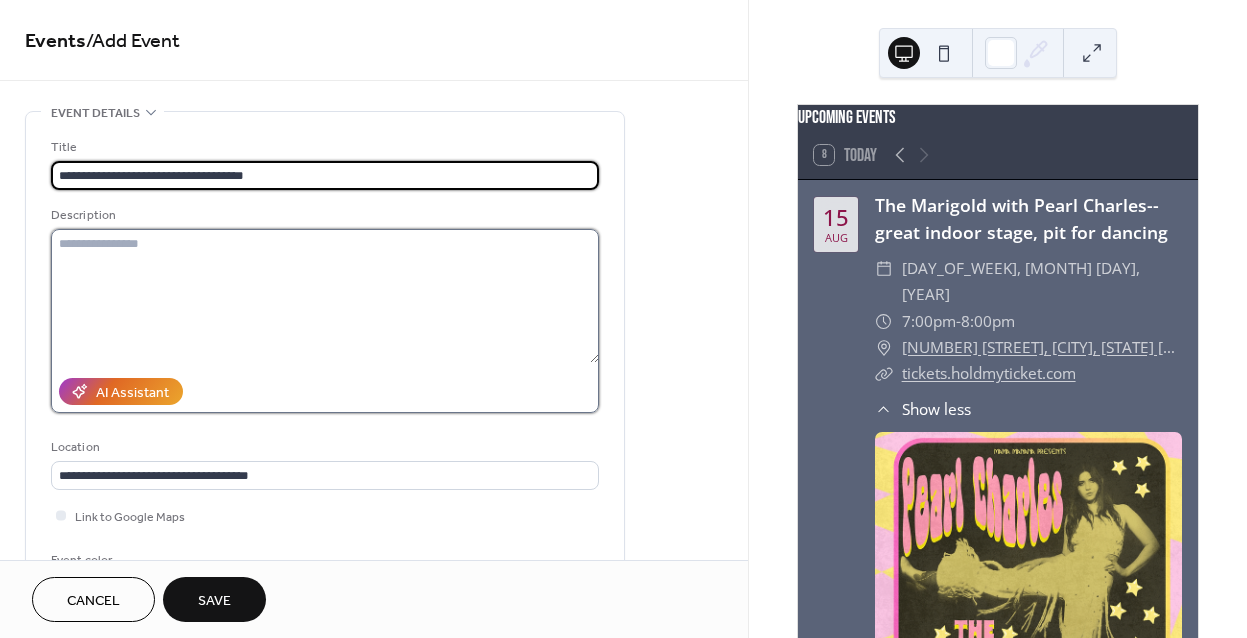 click at bounding box center (325, 296) 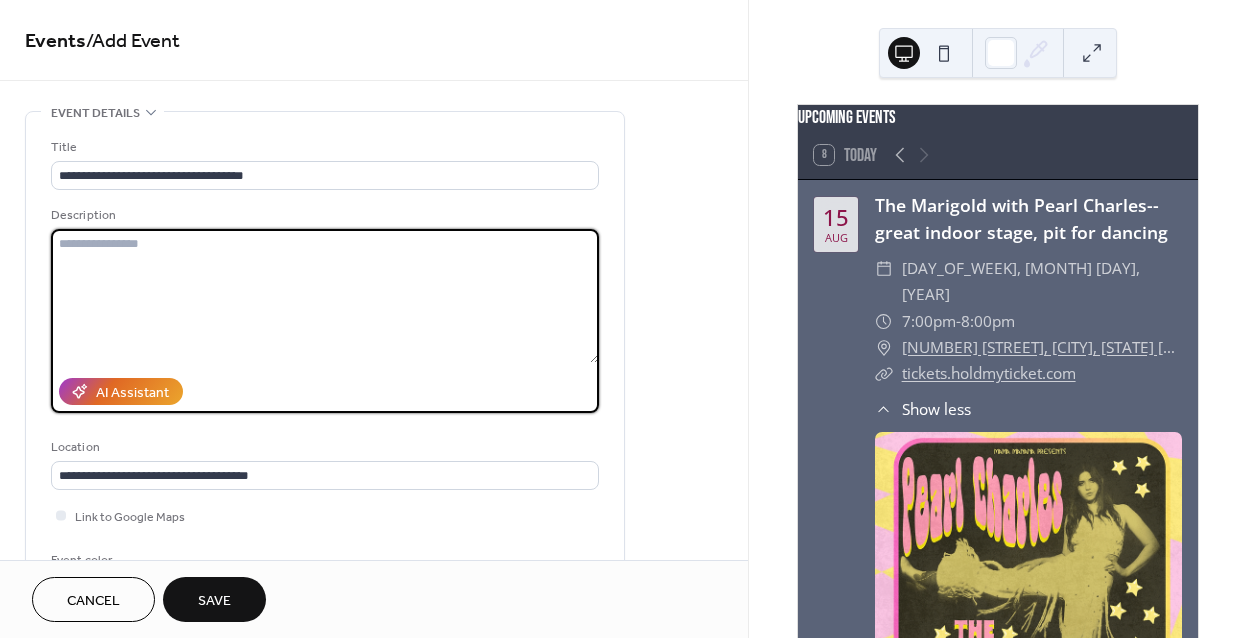 scroll, scrollTop: 392, scrollLeft: 0, axis: vertical 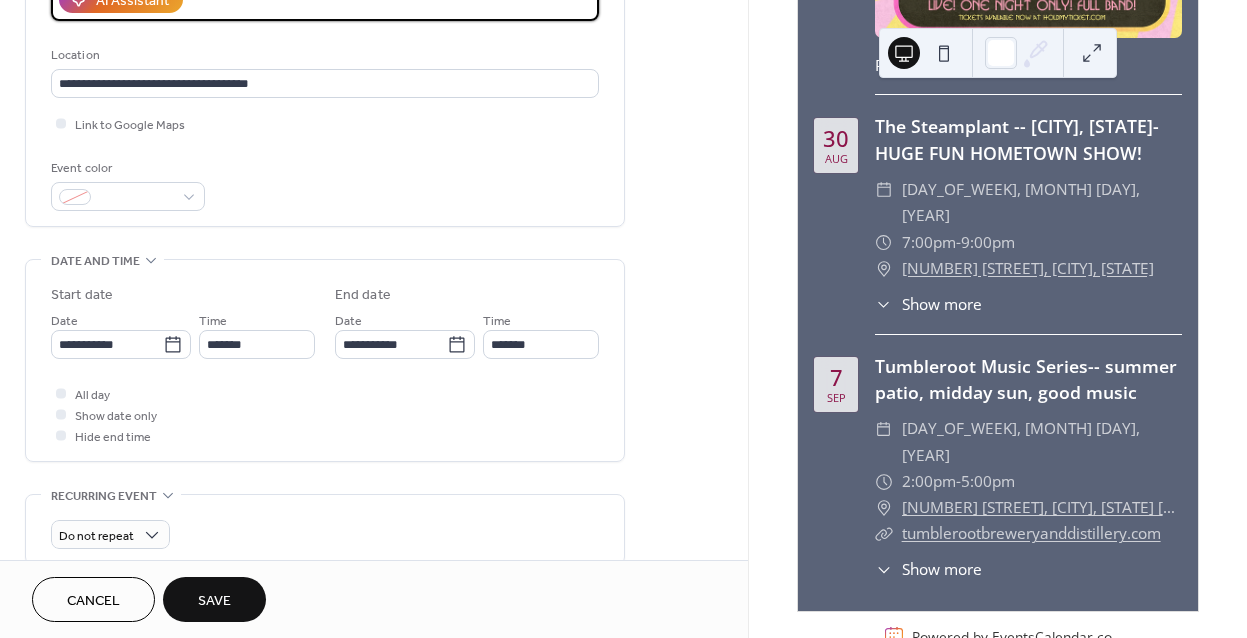 click on "Show more" at bounding box center (942, 304) 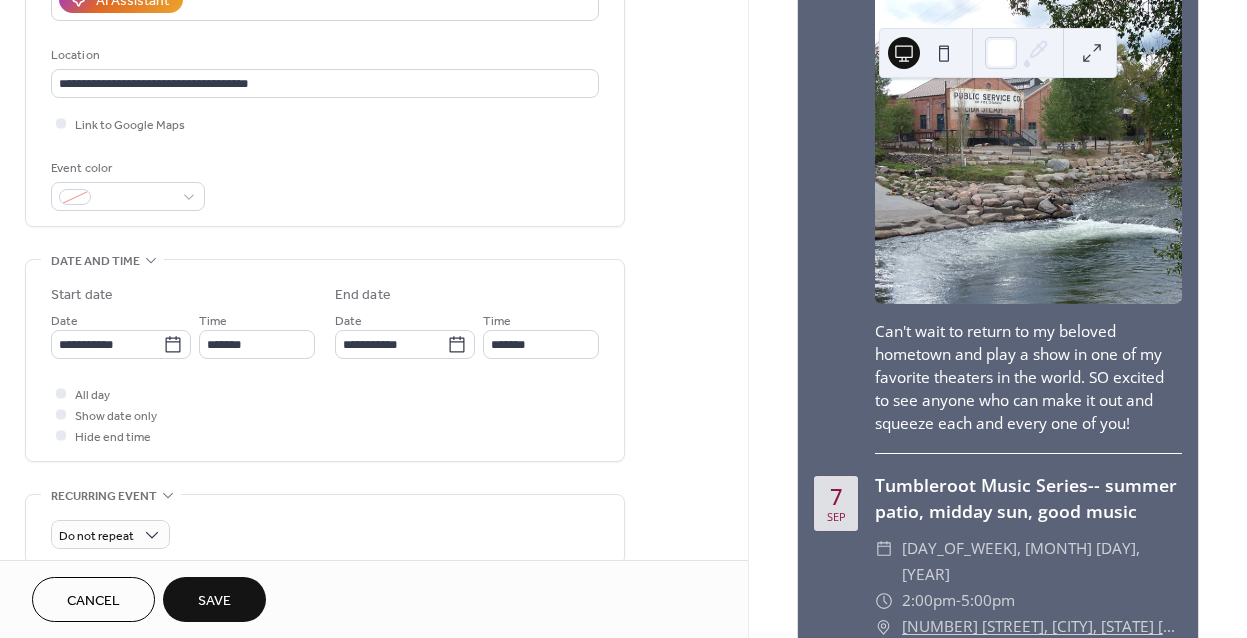 scroll, scrollTop: 1241, scrollLeft: 0, axis: vertical 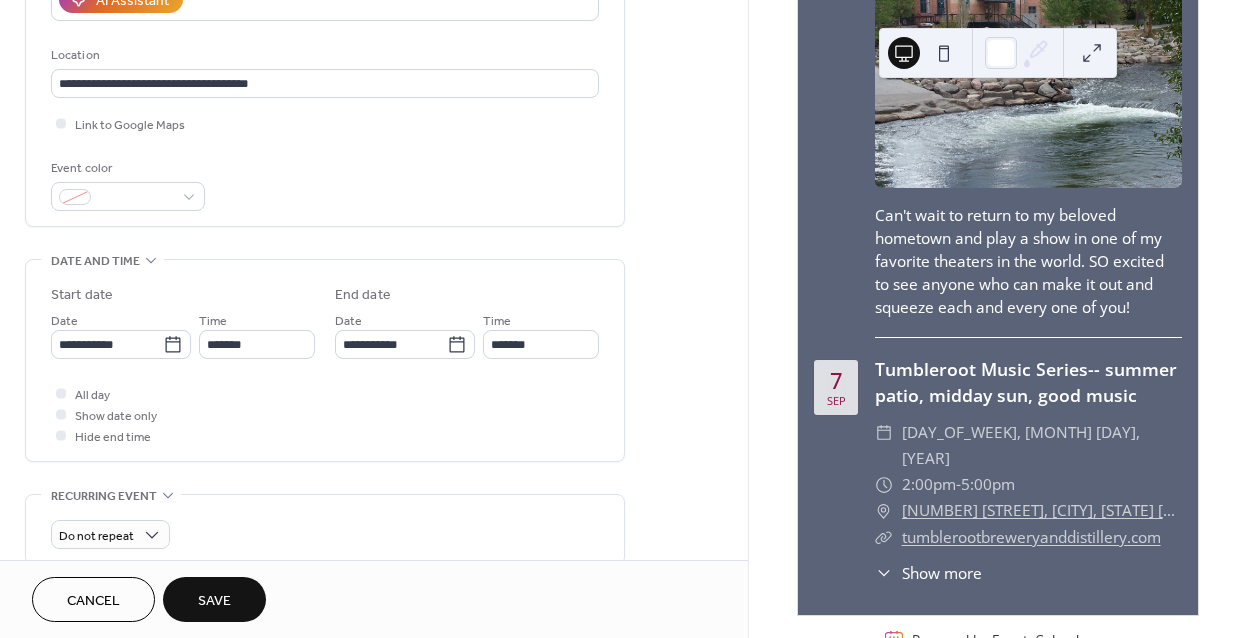click on "Show more" at bounding box center (942, 573) 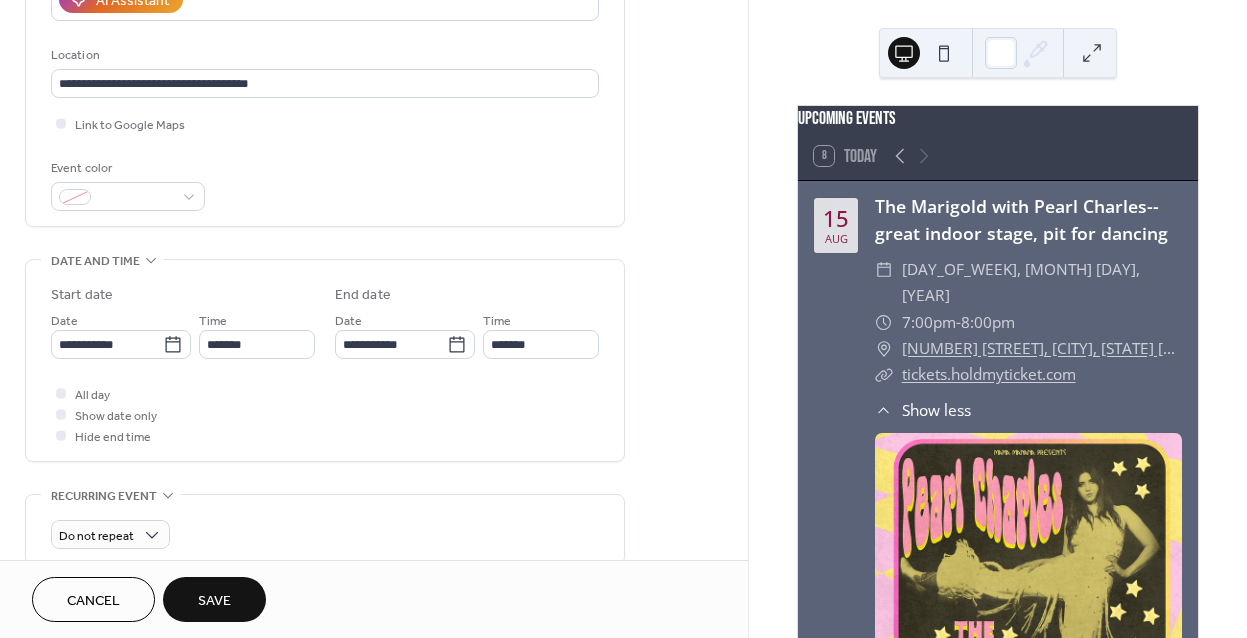 scroll, scrollTop: 0, scrollLeft: 0, axis: both 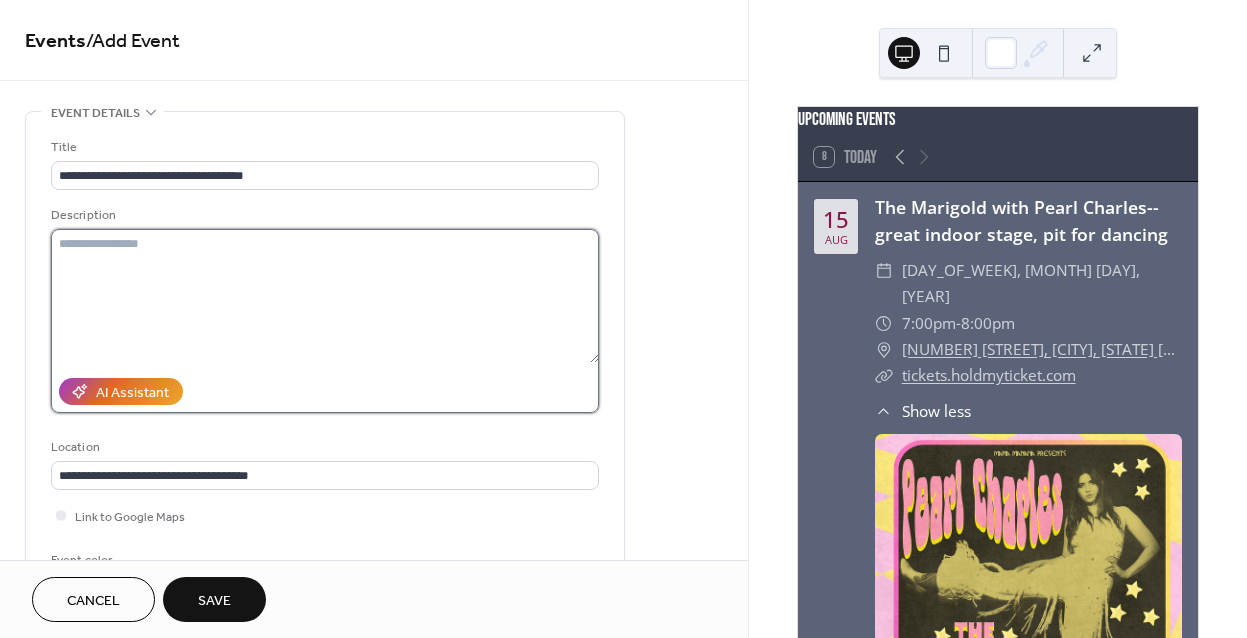 click at bounding box center [325, 296] 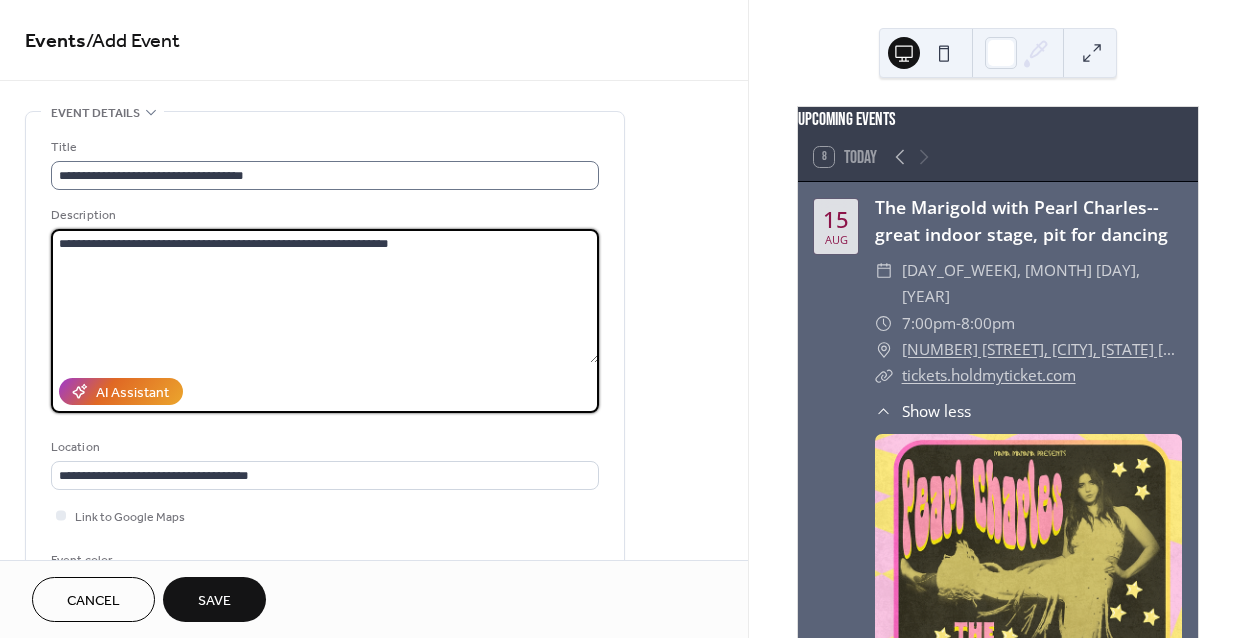 type on "**********" 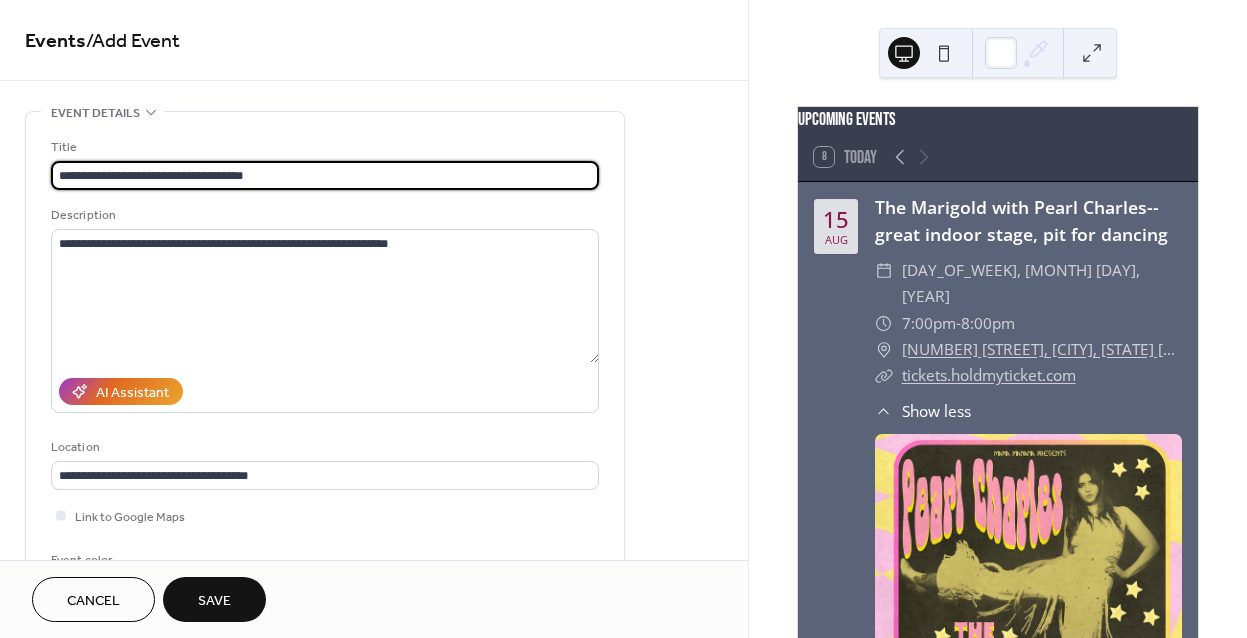 click on "**********" at bounding box center (325, 175) 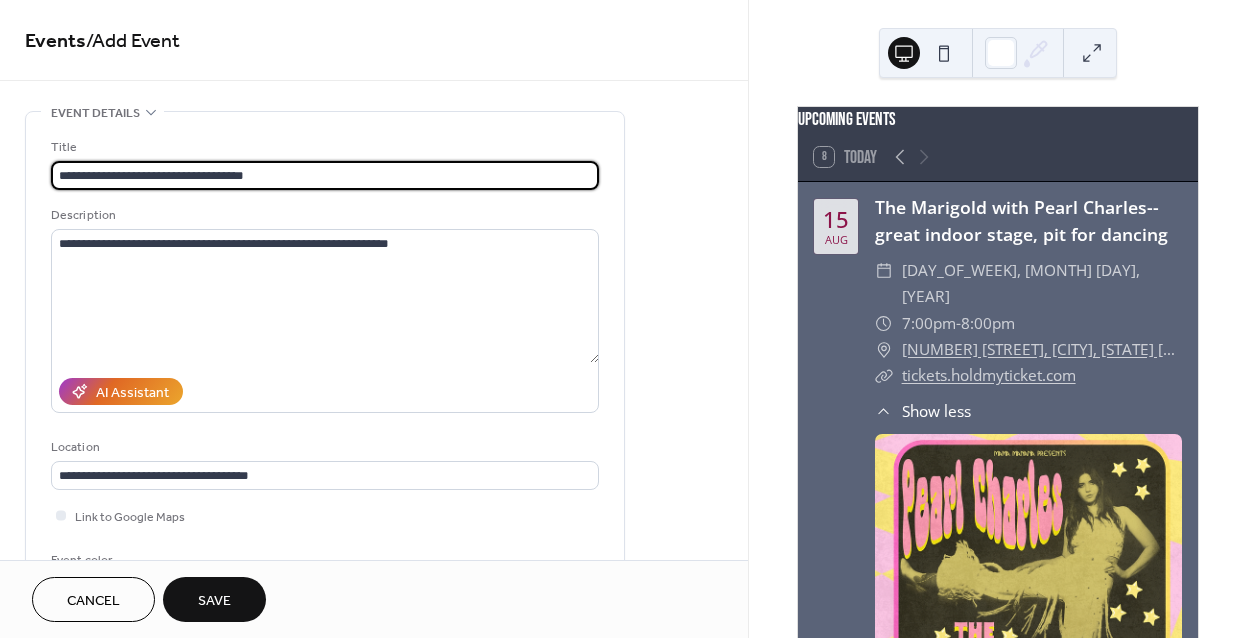 drag, startPoint x: 151, startPoint y: 171, endPoint x: 107, endPoint y: 174, distance: 44.102154 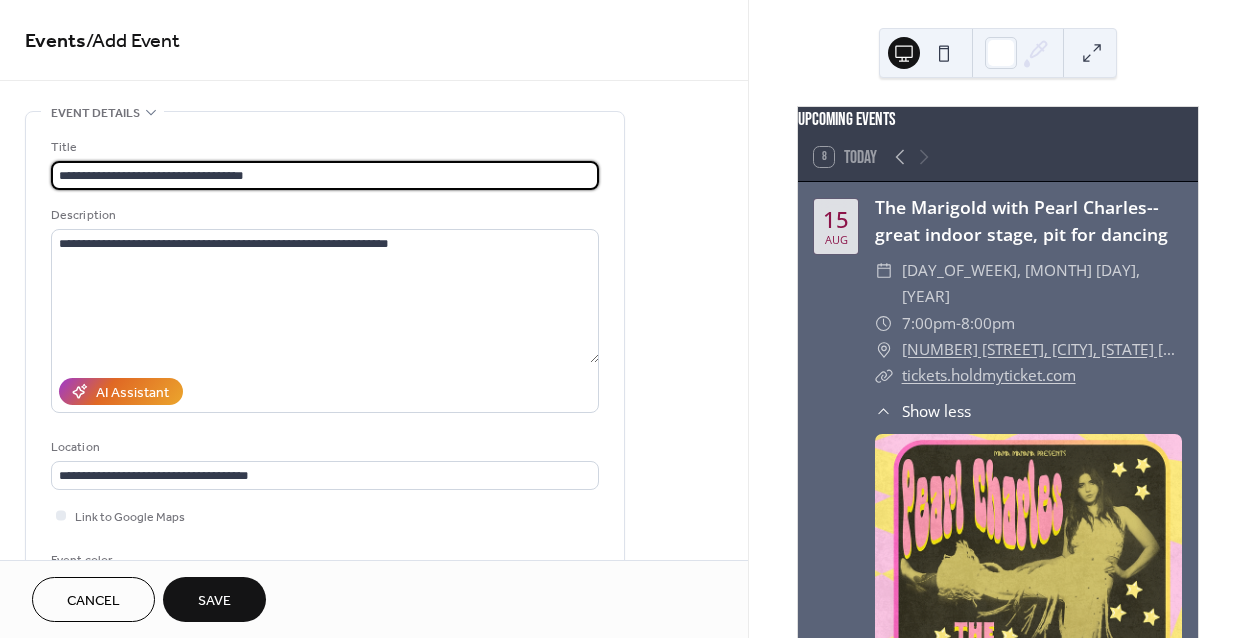 click on "**********" at bounding box center [325, 175] 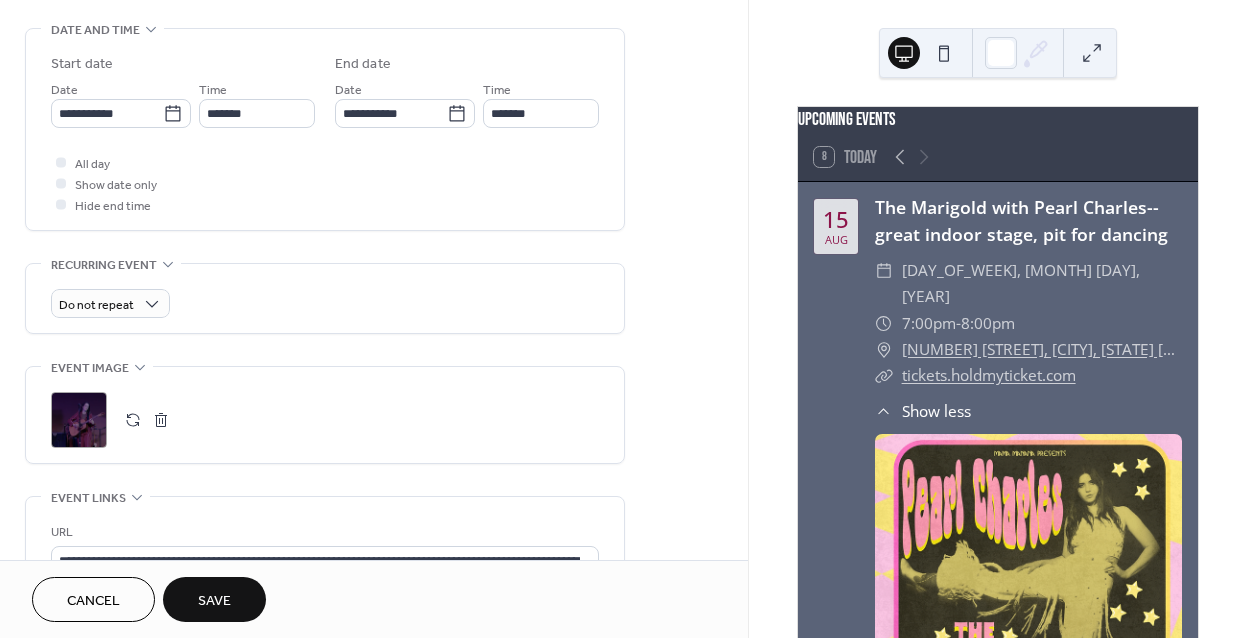 scroll, scrollTop: 926, scrollLeft: 0, axis: vertical 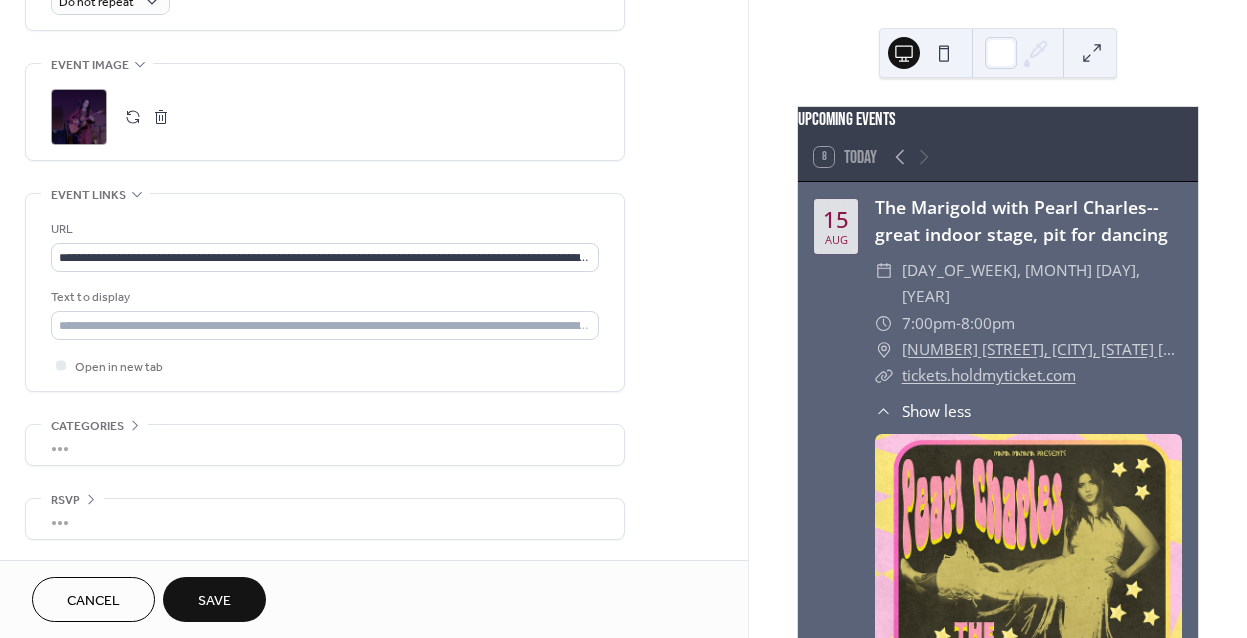 type on "**********" 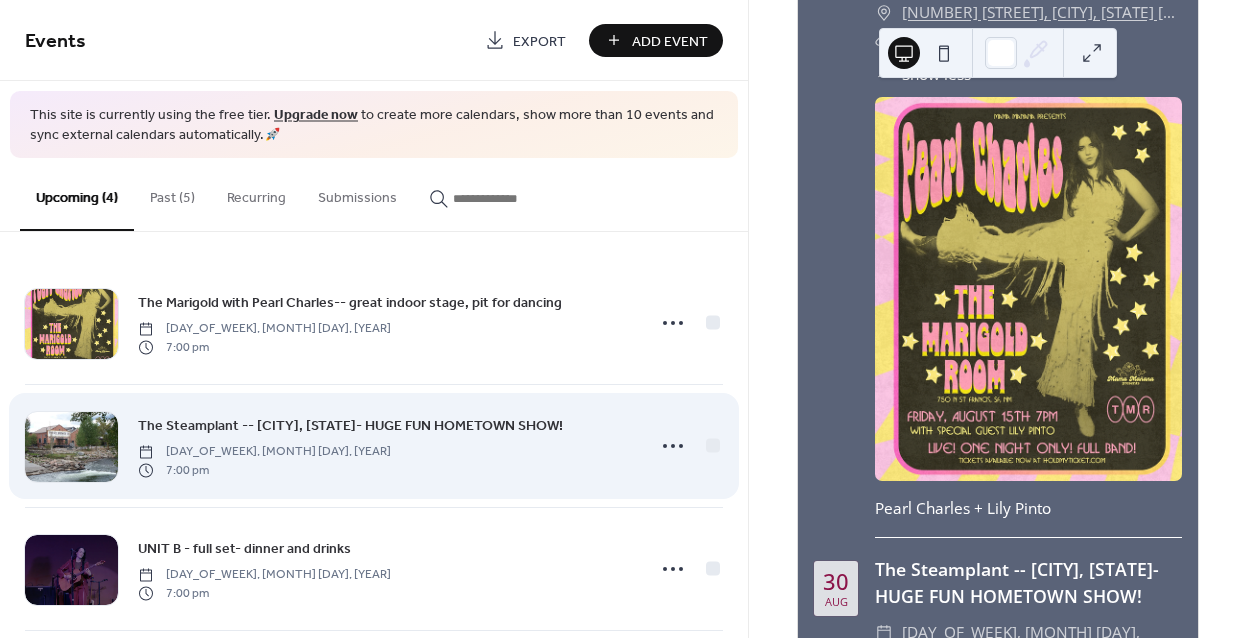scroll, scrollTop: 351, scrollLeft: 0, axis: vertical 